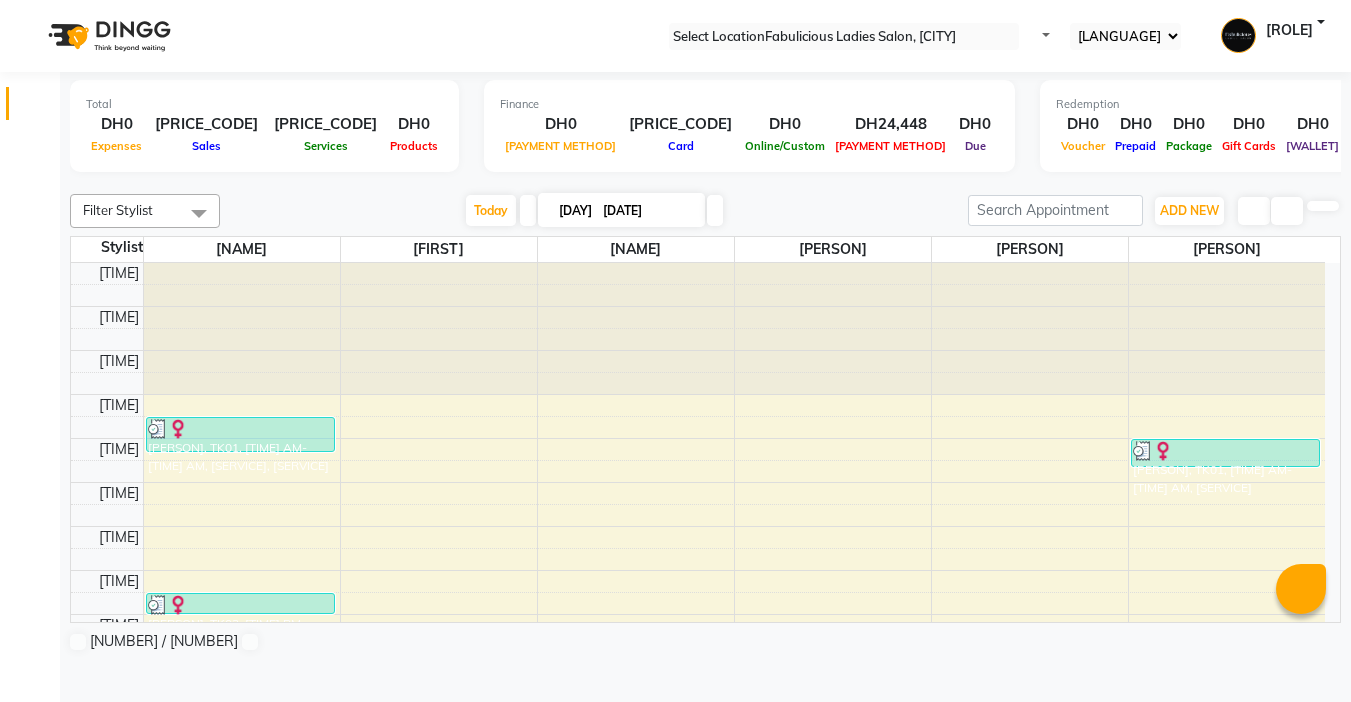 scroll, scrollTop: 0, scrollLeft: 0, axis: both 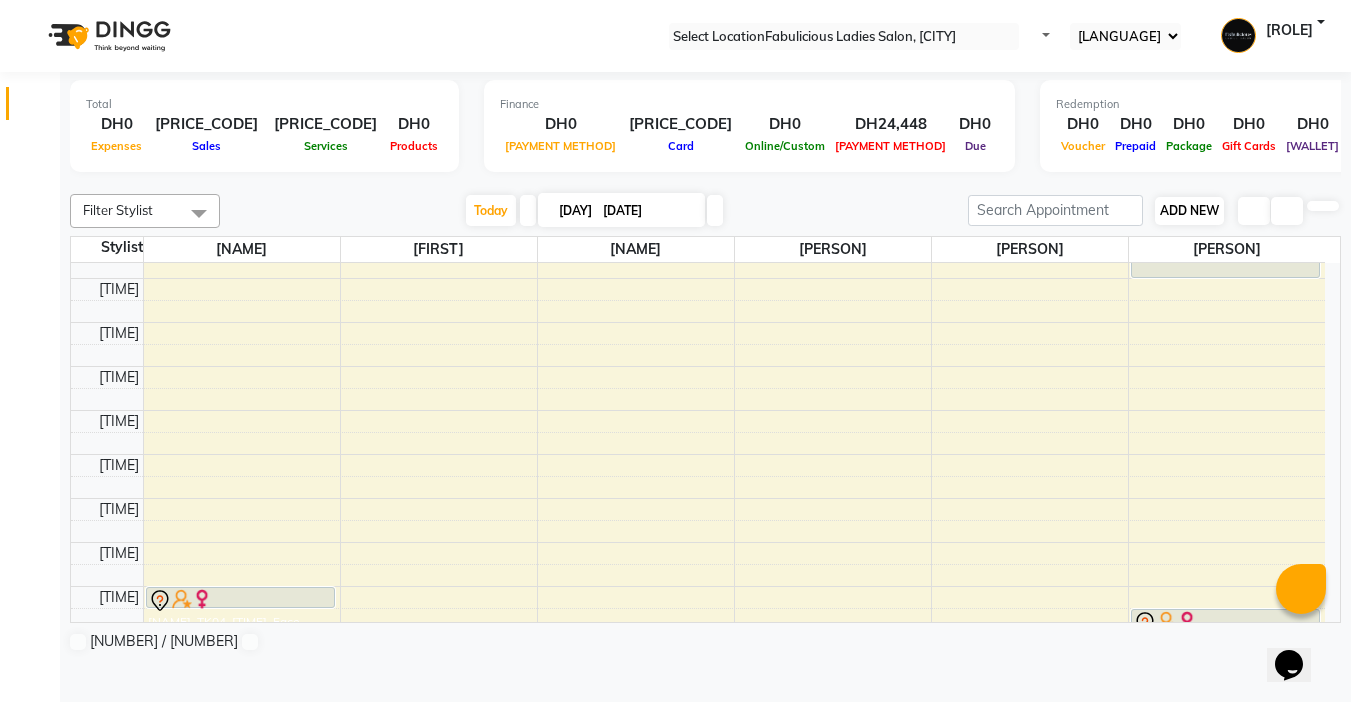 click on "ADD NEW" at bounding box center [1189, 210] 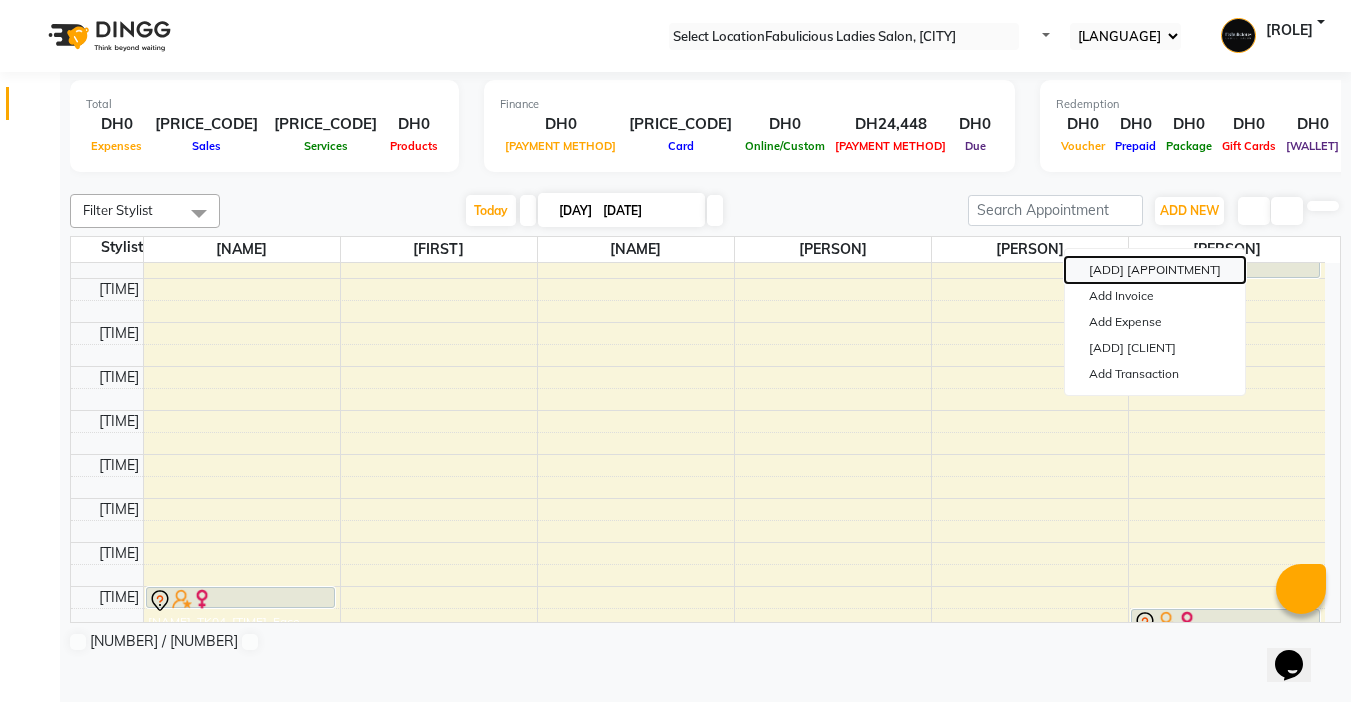 click on "[ADD] [APPOINTMENT]" at bounding box center [1155, 270] 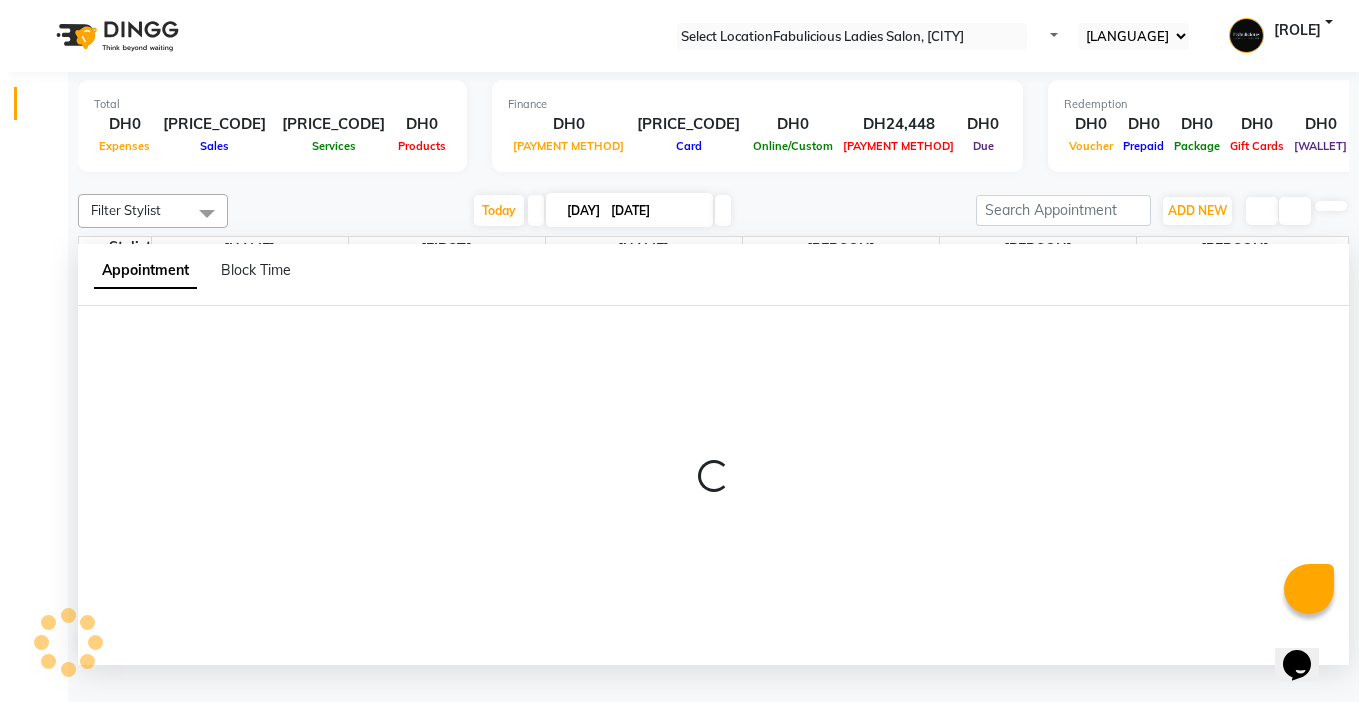 scroll, scrollTop: 1, scrollLeft: 0, axis: vertical 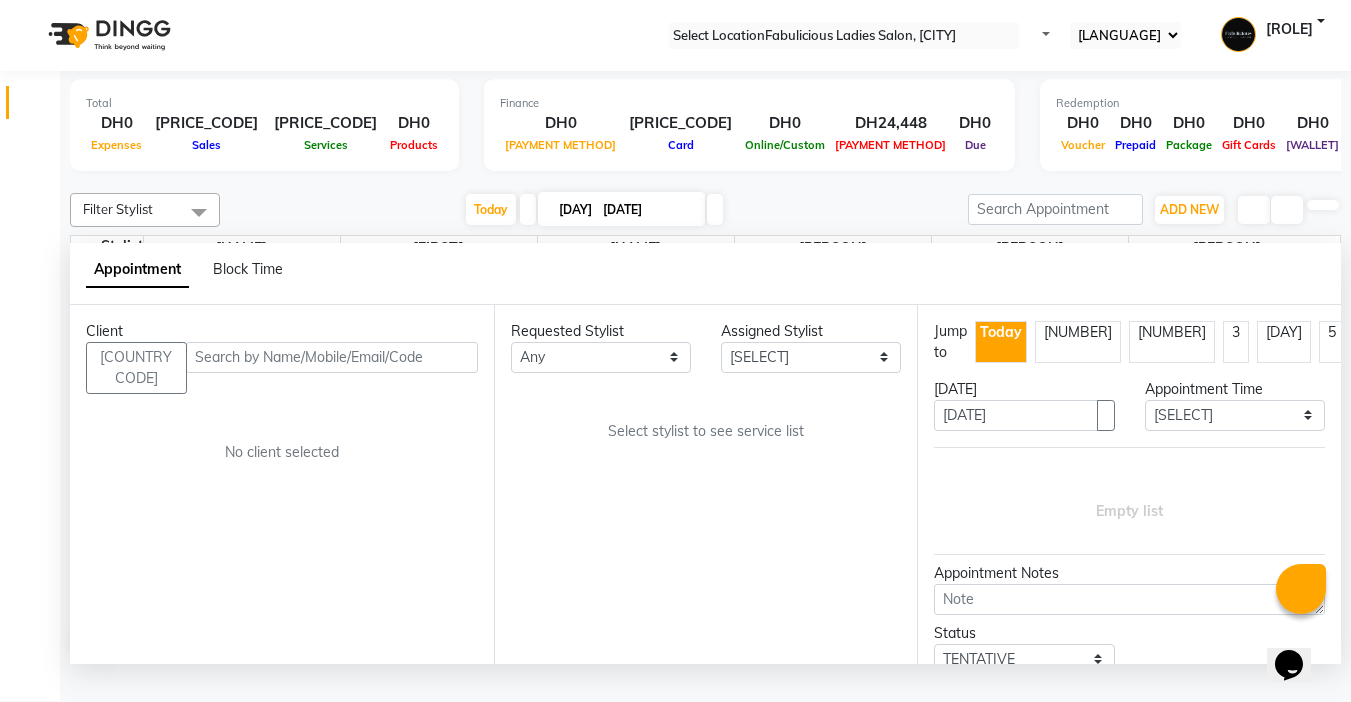 click at bounding box center (332, 357) 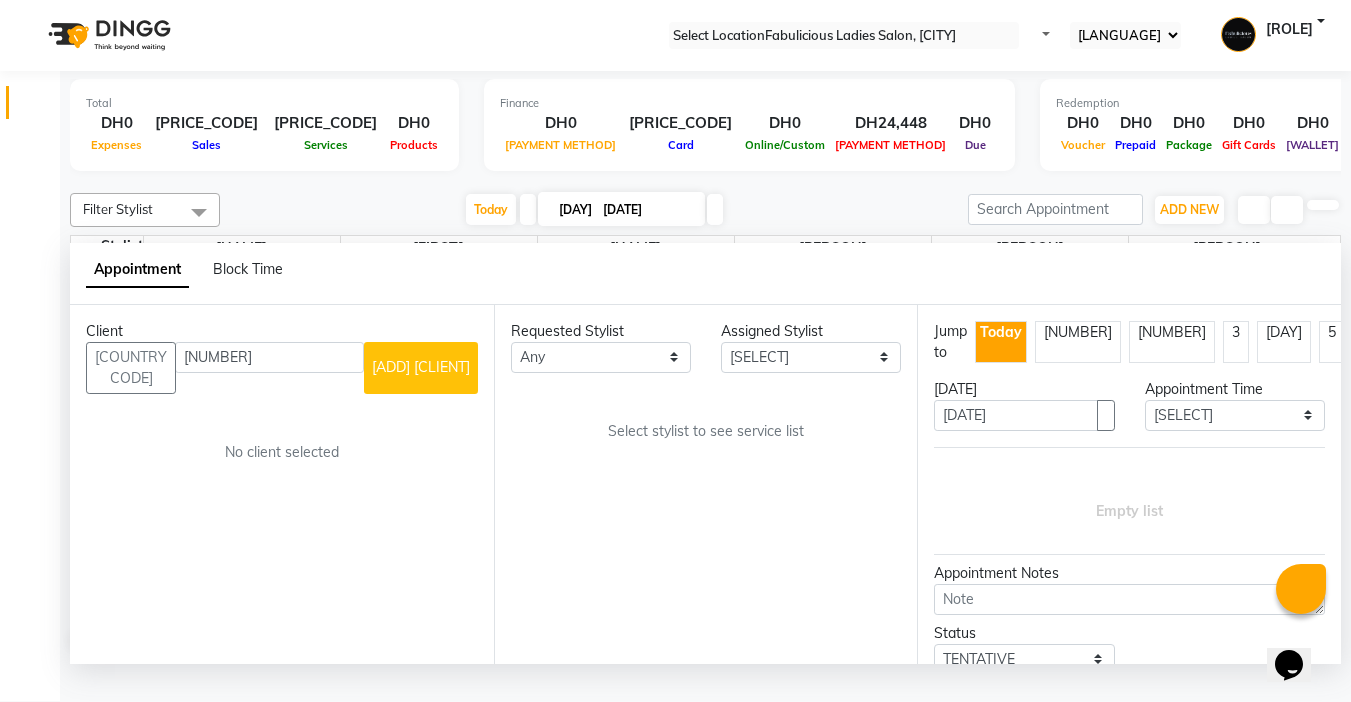 type on "[NUMBER]" 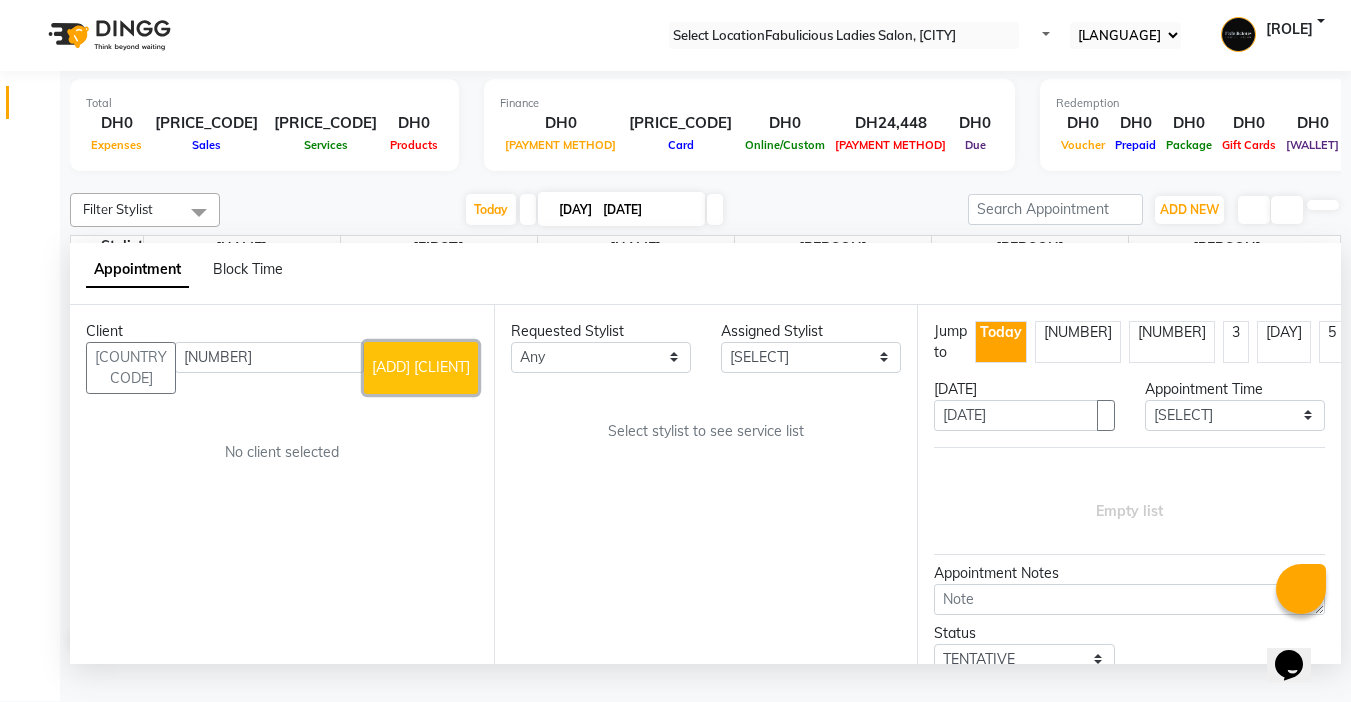 click on "[ADD] [CLIENT]" at bounding box center (421, 367) 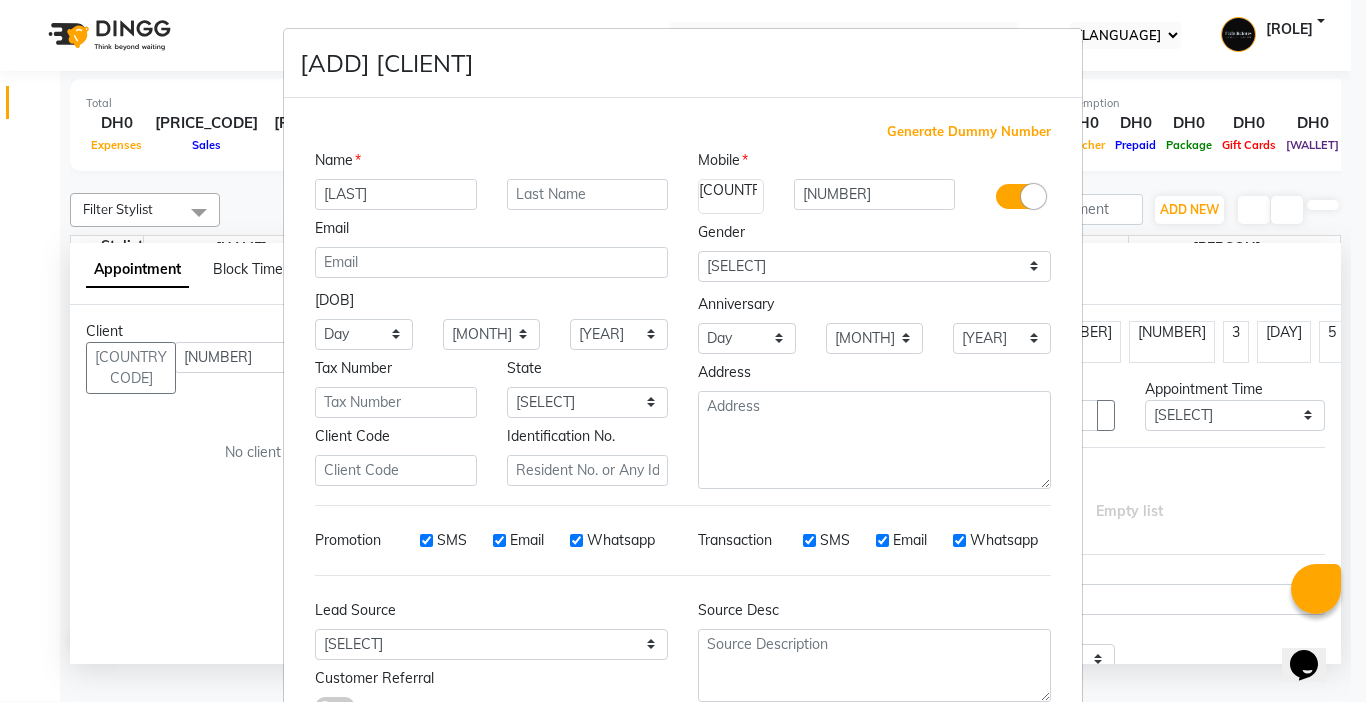 type on "[LAST]" 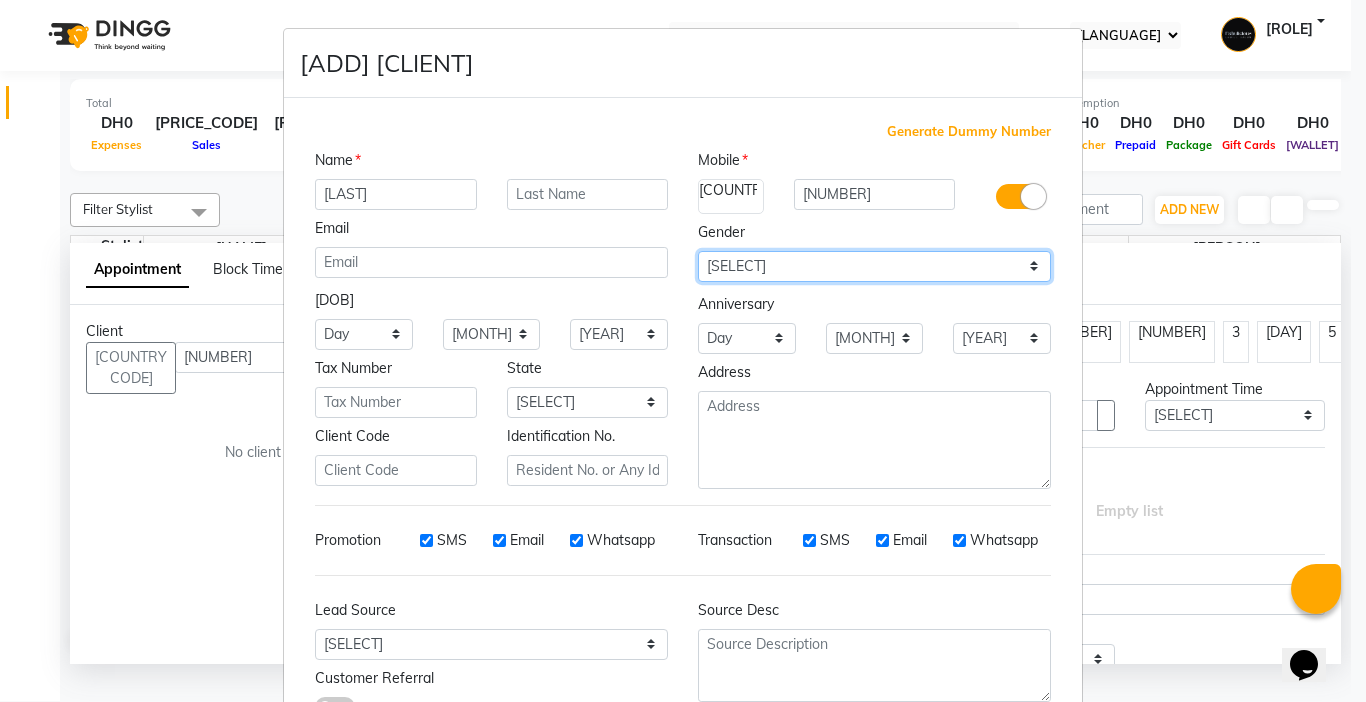 click on "Select Male Female Other Prefer Not To Say" at bounding box center [364, 334] 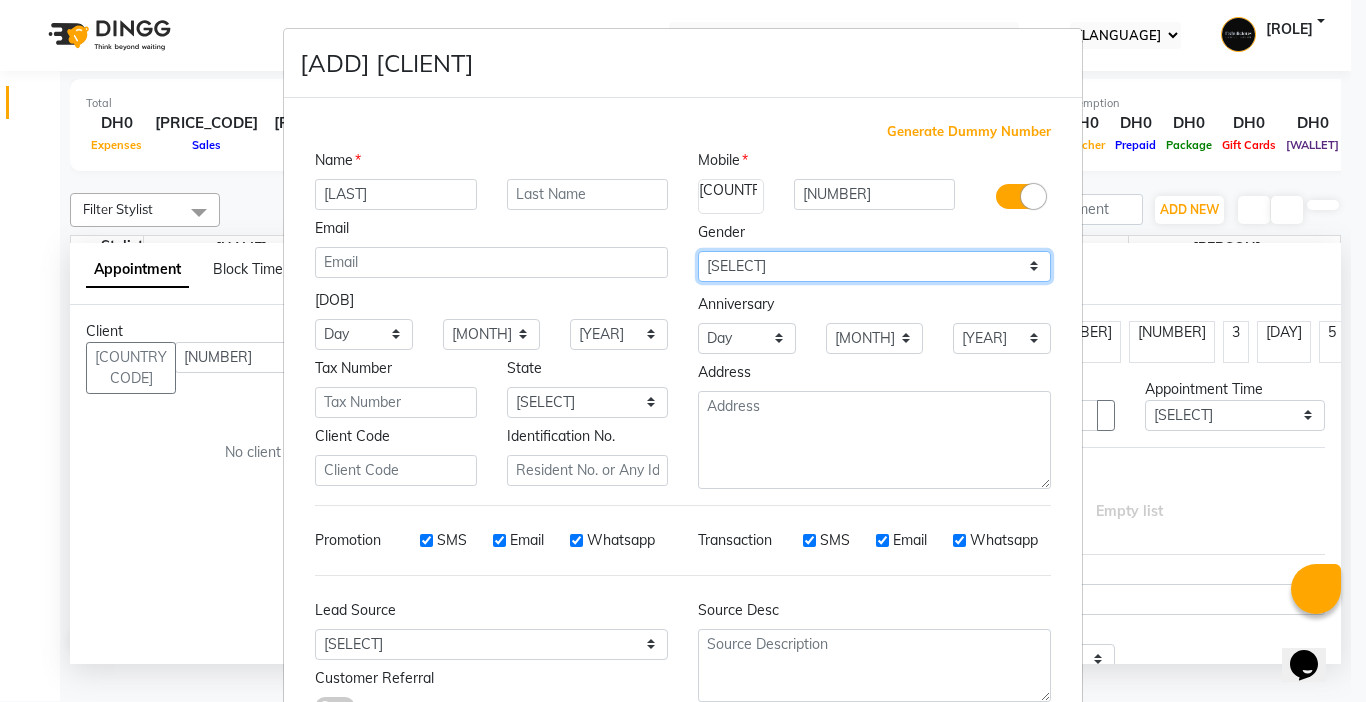 select on "[GENDER]" 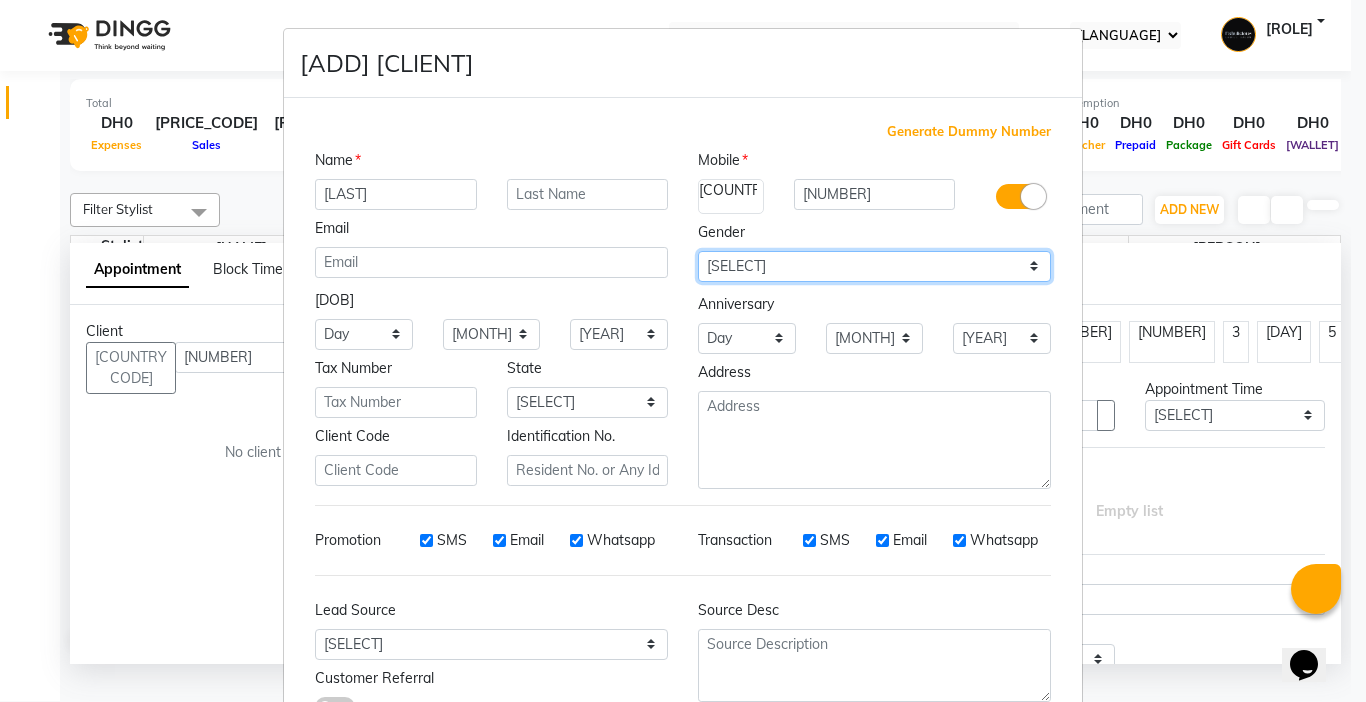 click on "Select Male Female Other Prefer Not To Say" at bounding box center (364, 334) 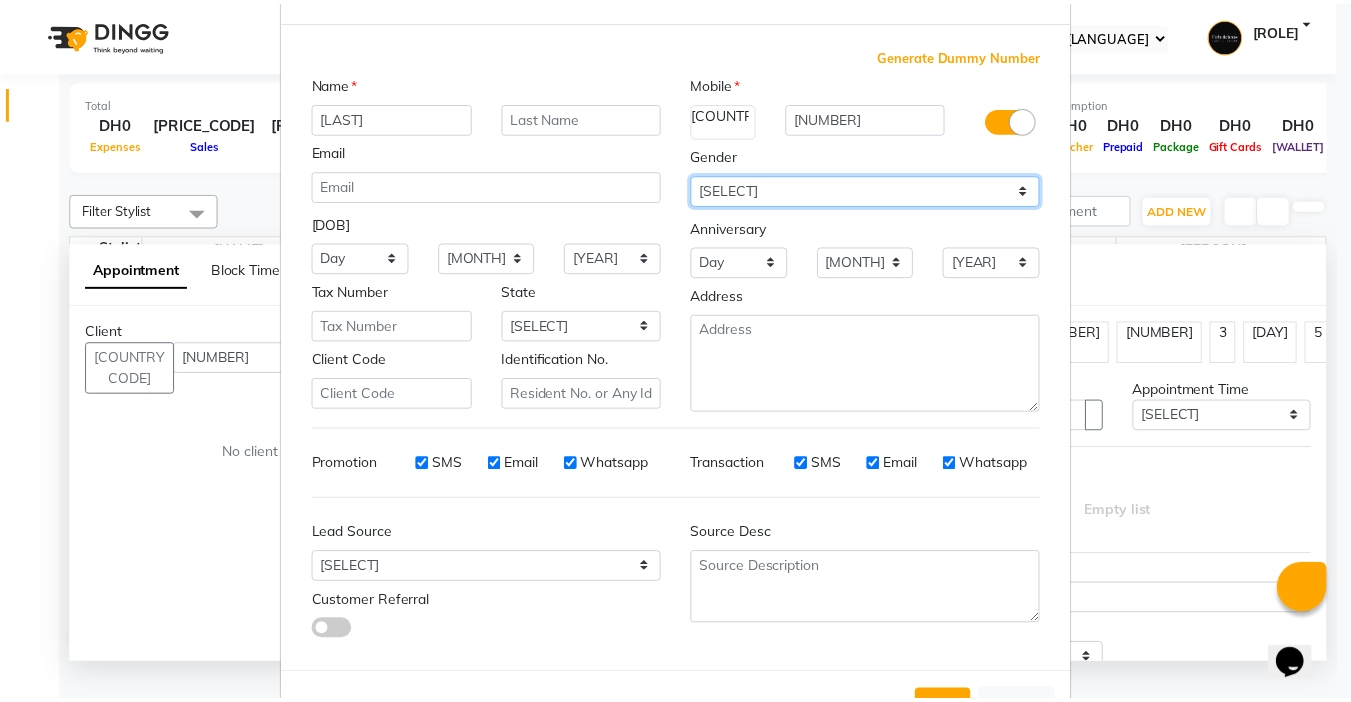 scroll, scrollTop: 147, scrollLeft: 0, axis: vertical 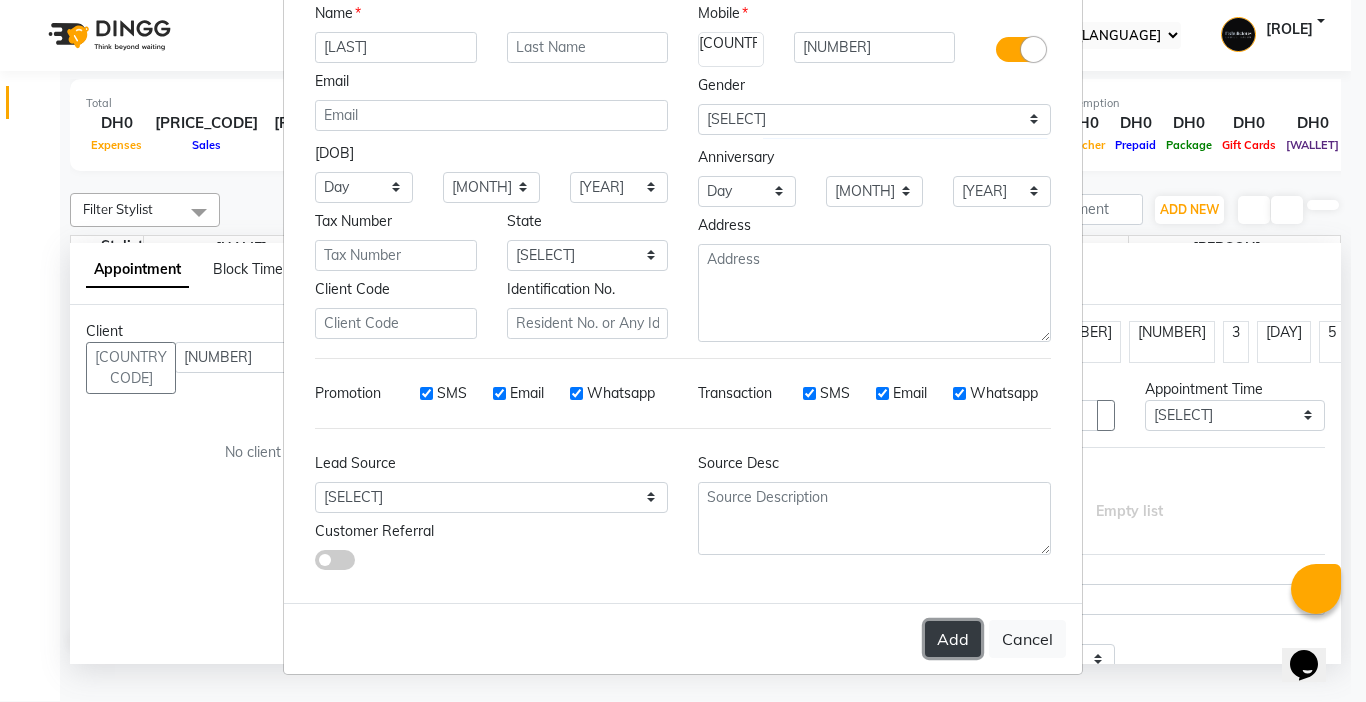 click on "Add" at bounding box center [953, 639] 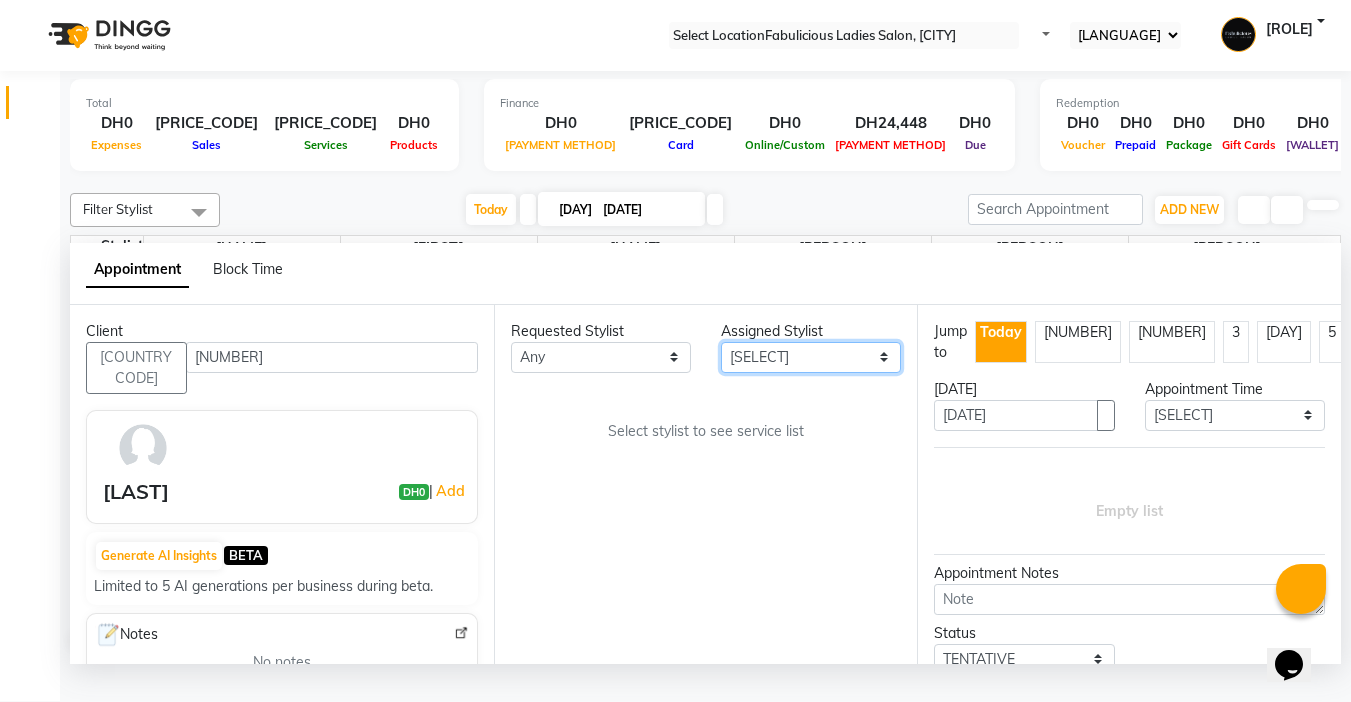 click on "Select [NAME] [NAME] [NAME] [NAME] [NAME]" at bounding box center [601, 357] 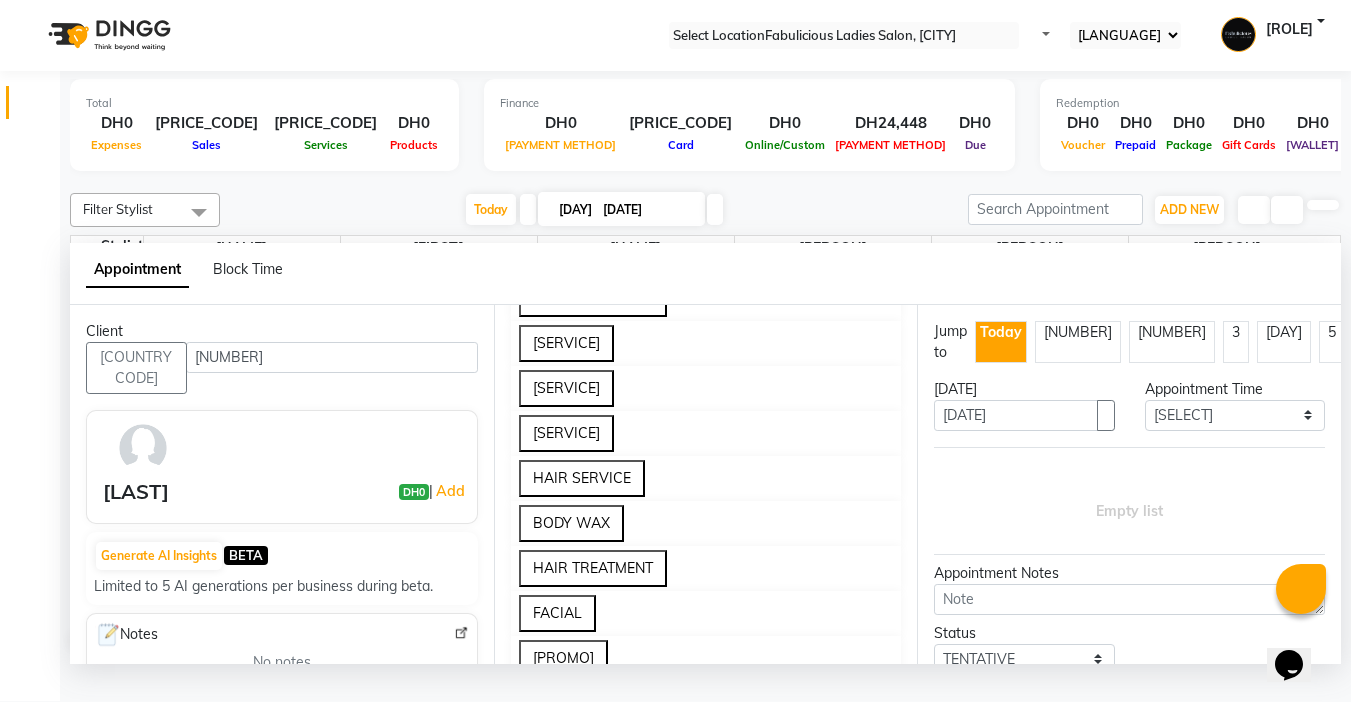 scroll, scrollTop: 1300, scrollLeft: 0, axis: vertical 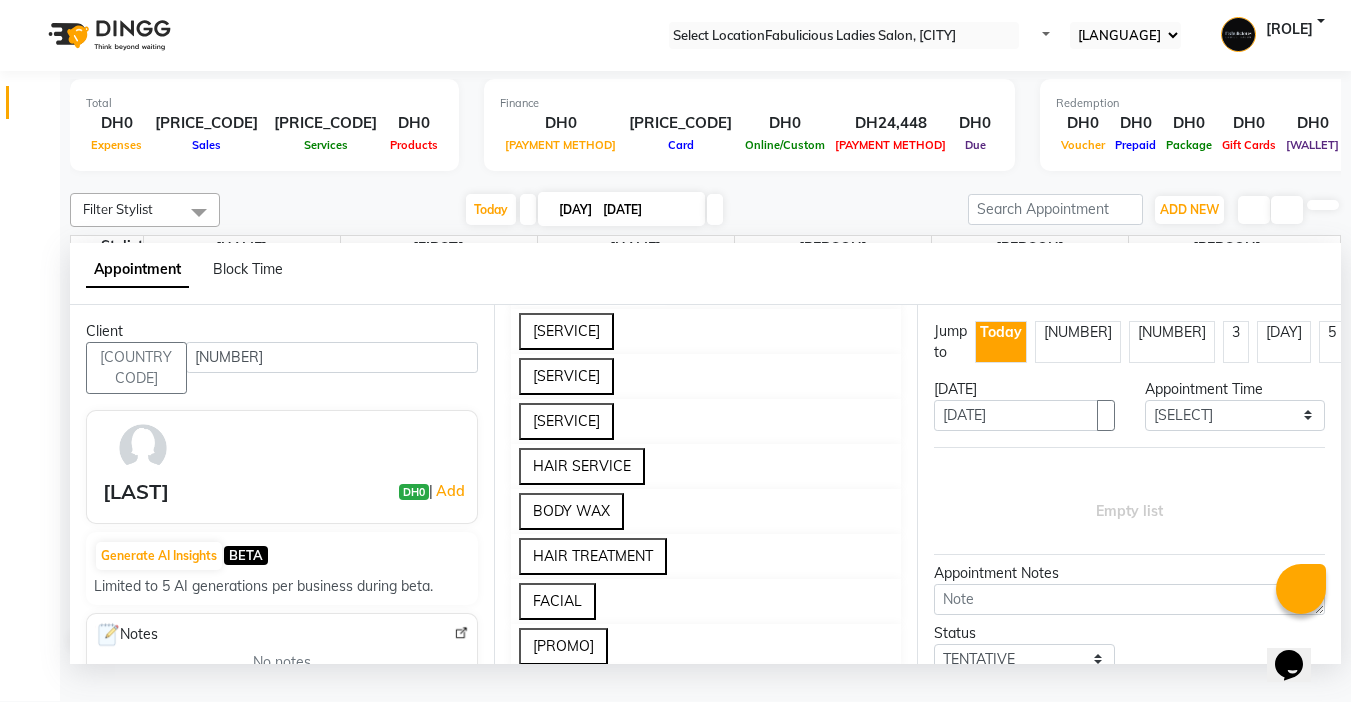 click on "FACE THREADING" at bounding box center (593, 286) 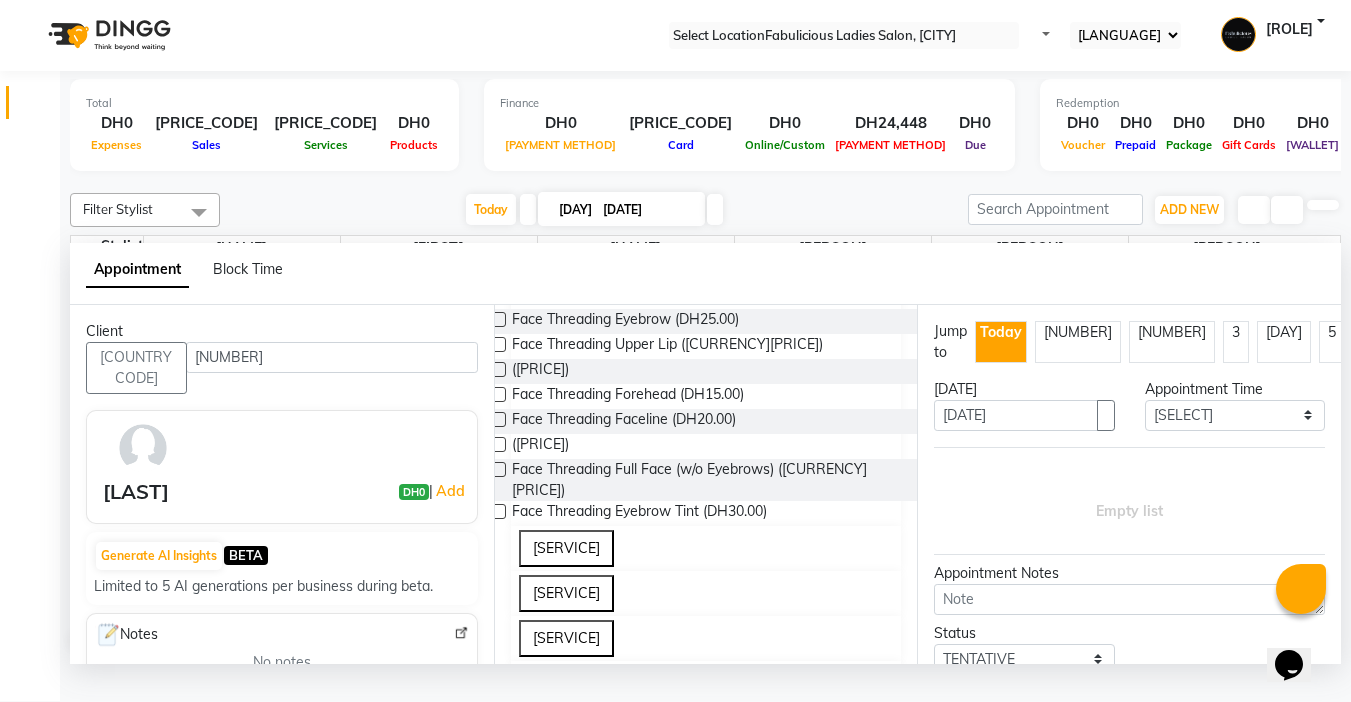 click at bounding box center [498, 319] 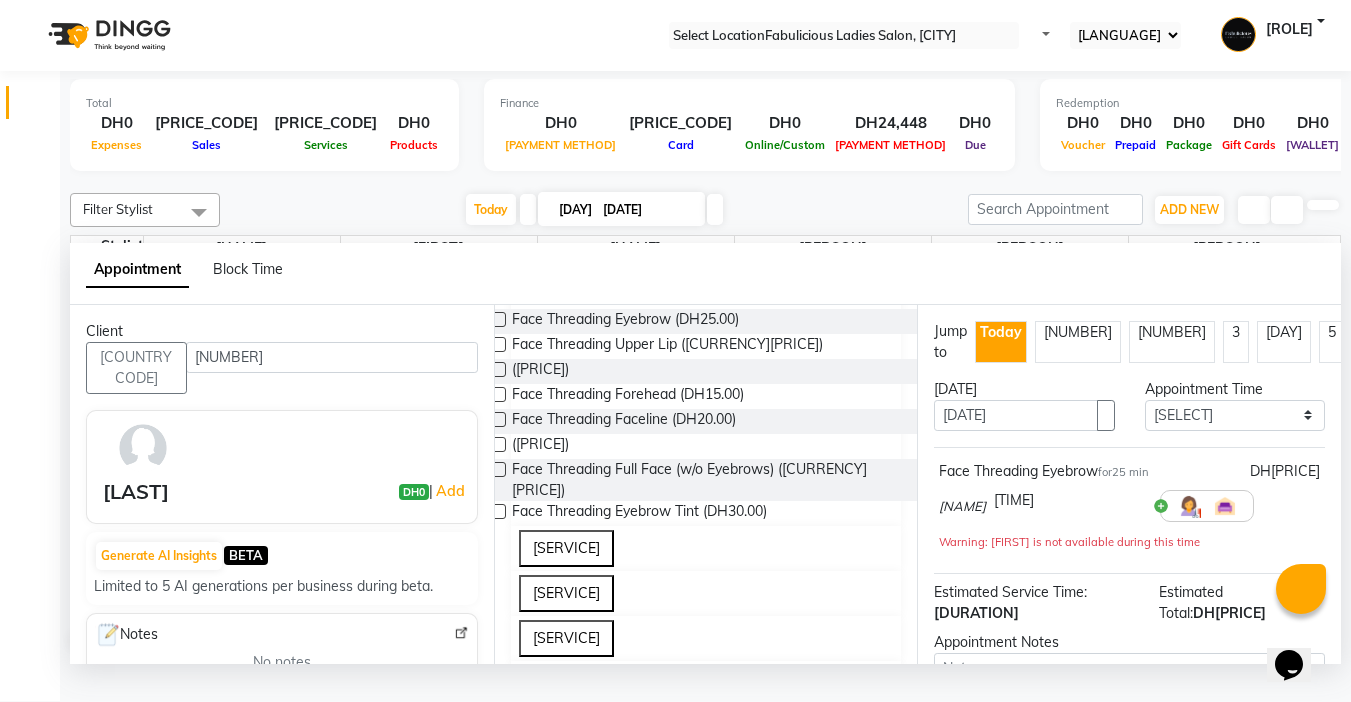 click at bounding box center (498, 344) 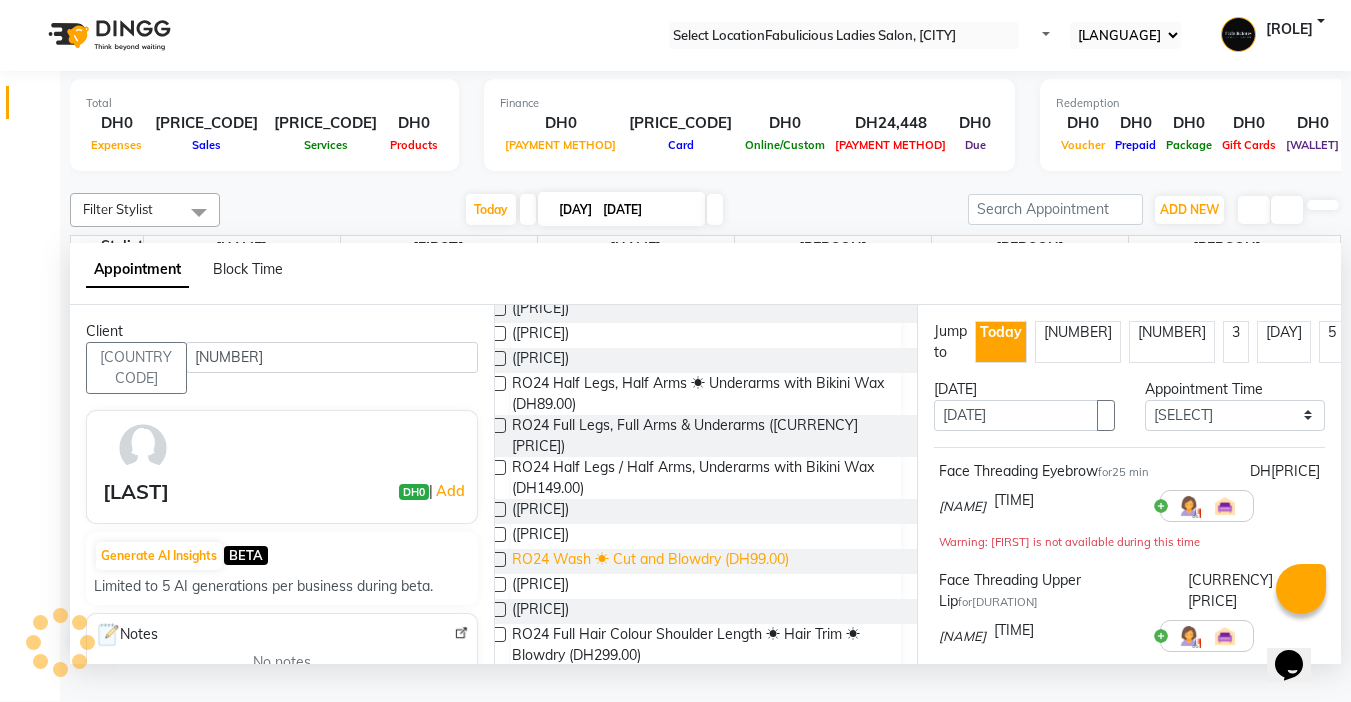 scroll, scrollTop: 0, scrollLeft: 0, axis: both 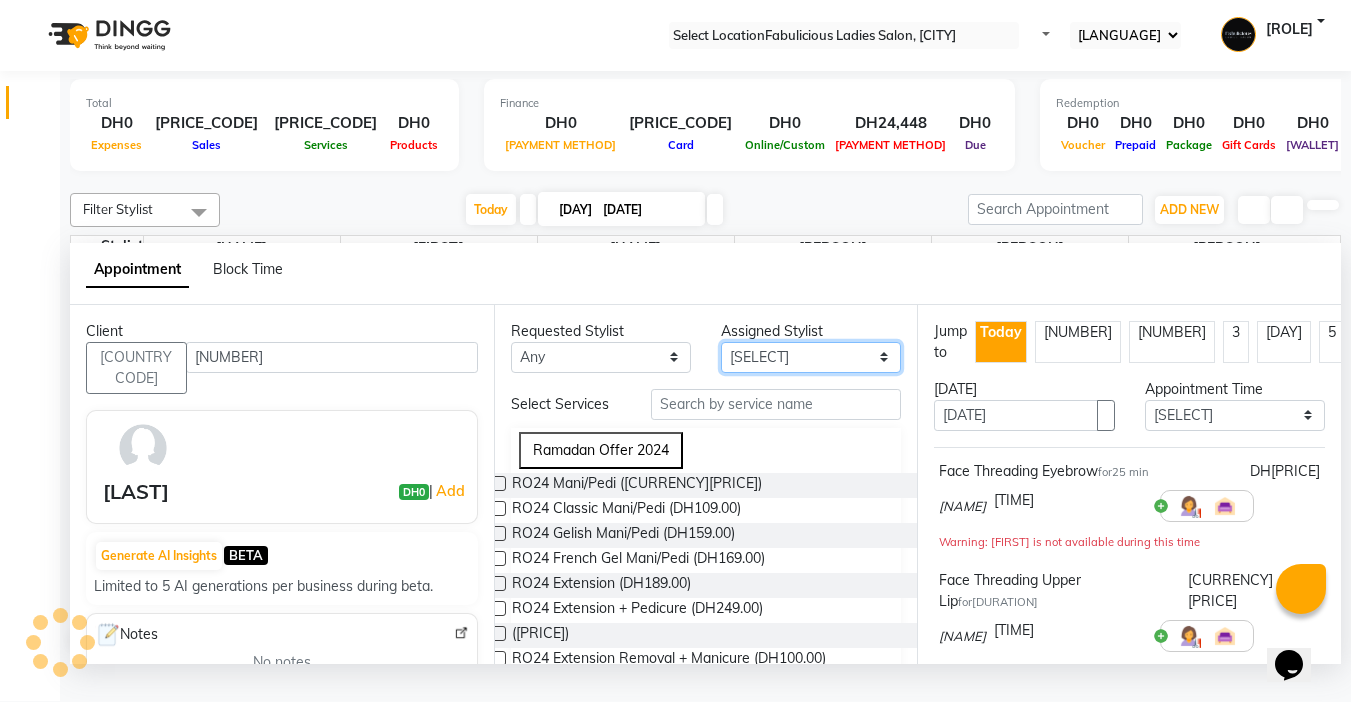 click on "Select [NAME] [NAME] [NAME] [NAME] [NAME]" at bounding box center [811, 357] 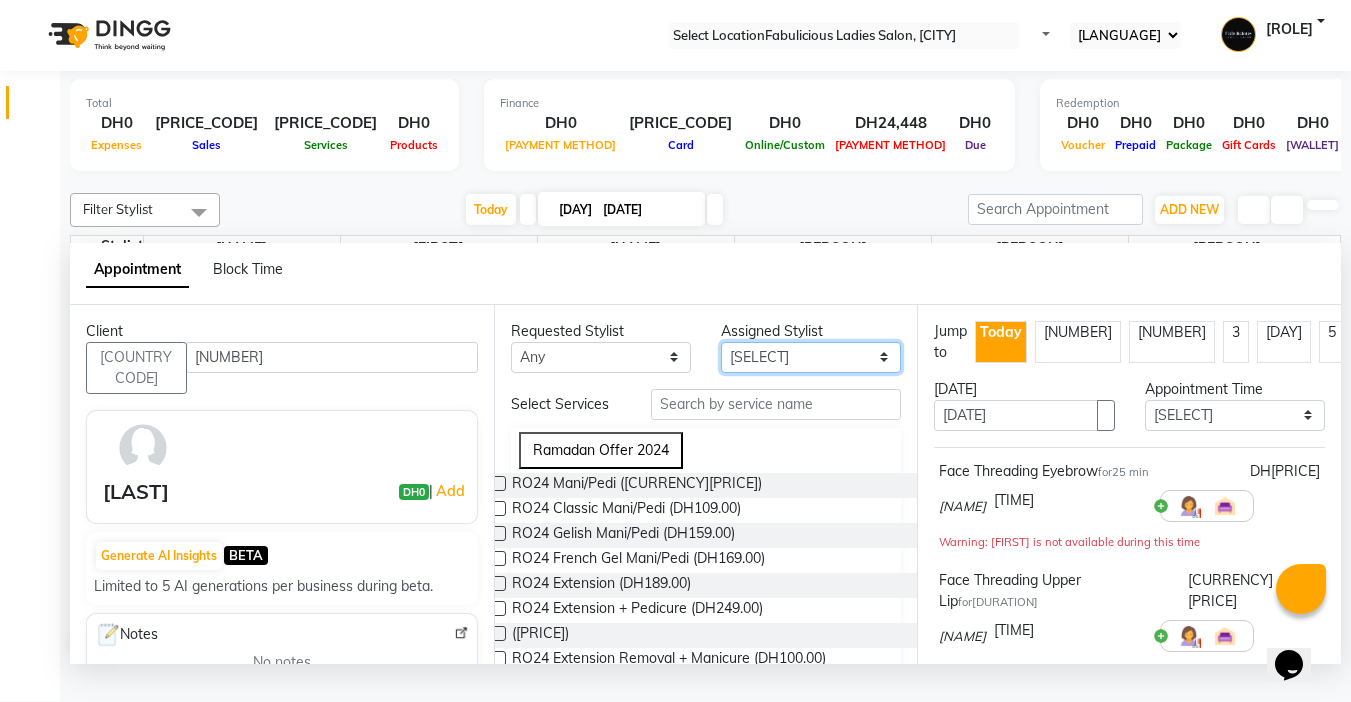 select on "[NUMBER]" 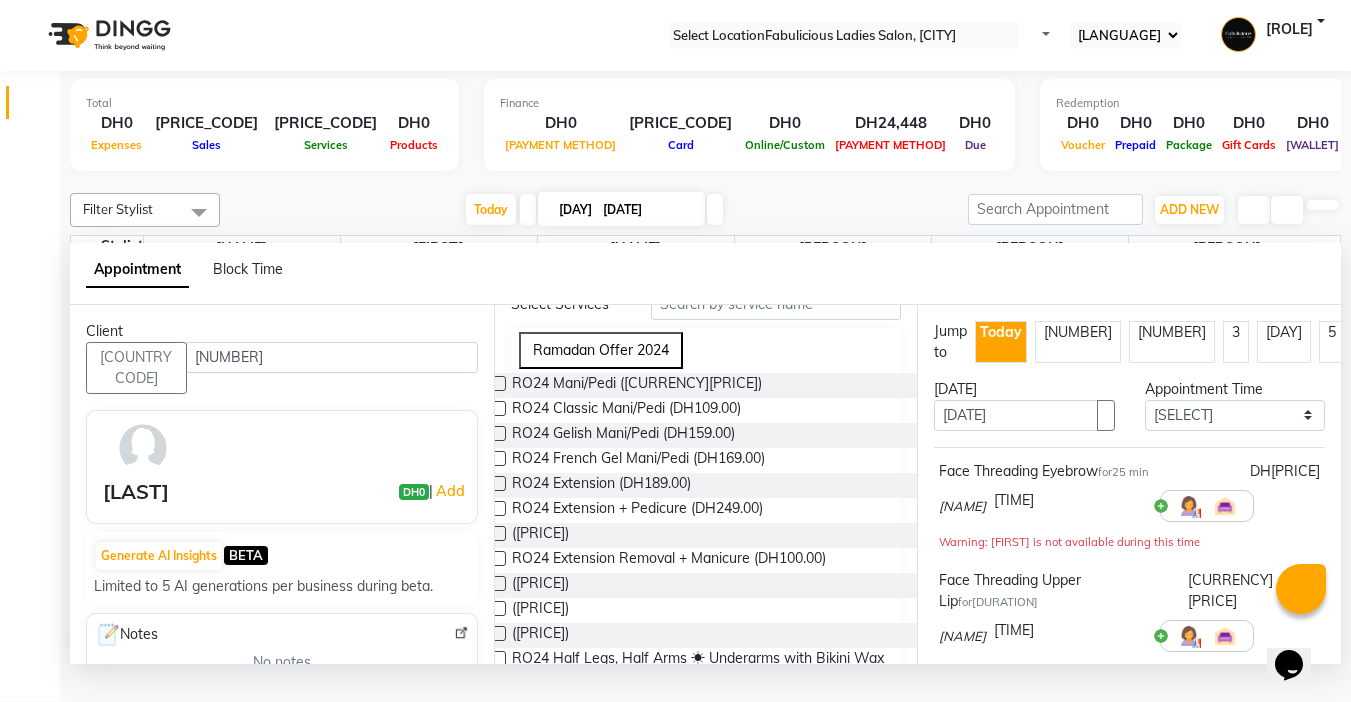 click at bounding box center (498, 408) 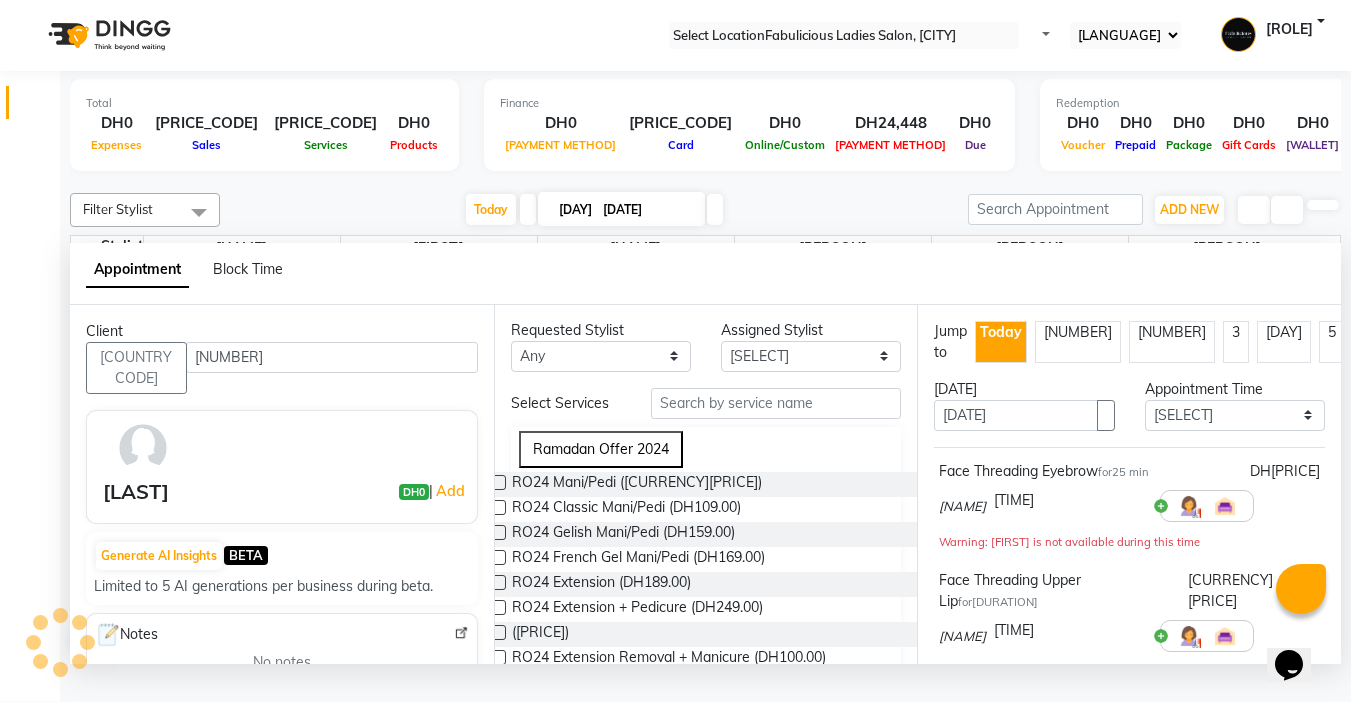 scroll, scrollTop: 0, scrollLeft: 0, axis: both 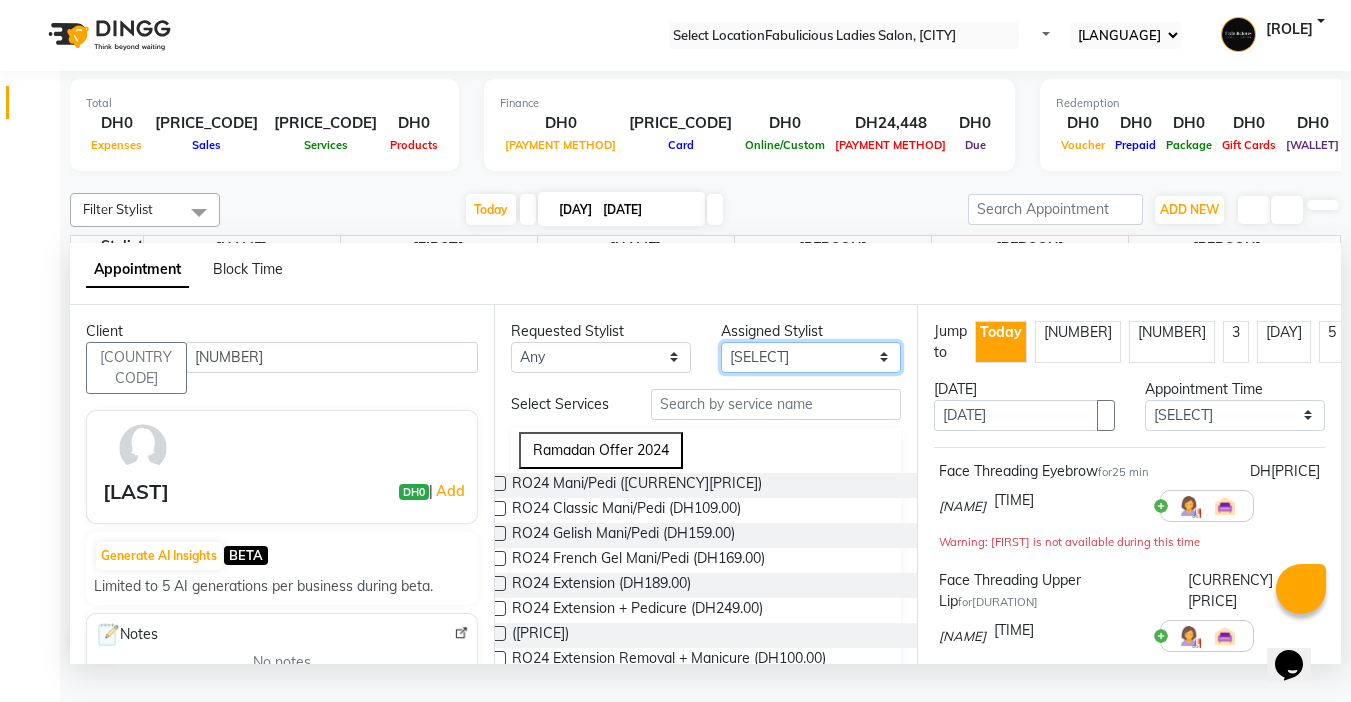 click on "Select [NAME] [NAME] [NAME] [NAME] [NAME]" at bounding box center [811, 357] 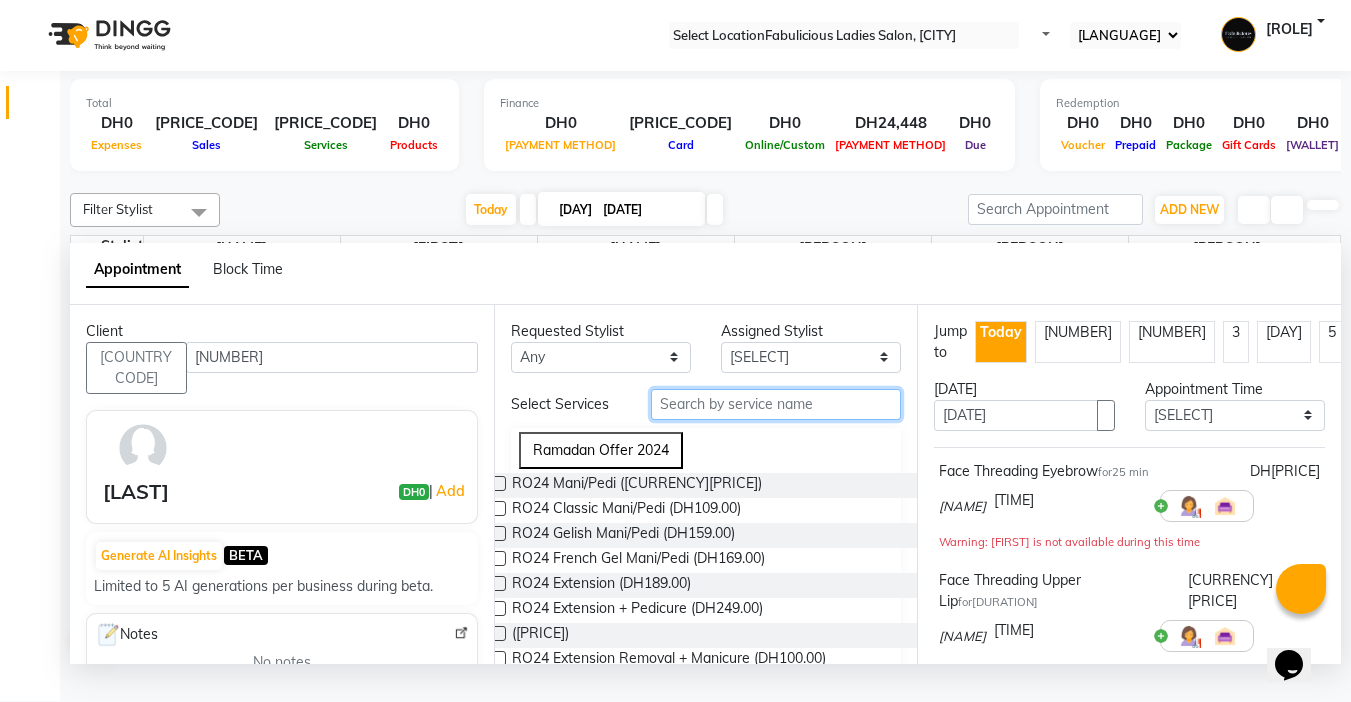 click at bounding box center (776, 404) 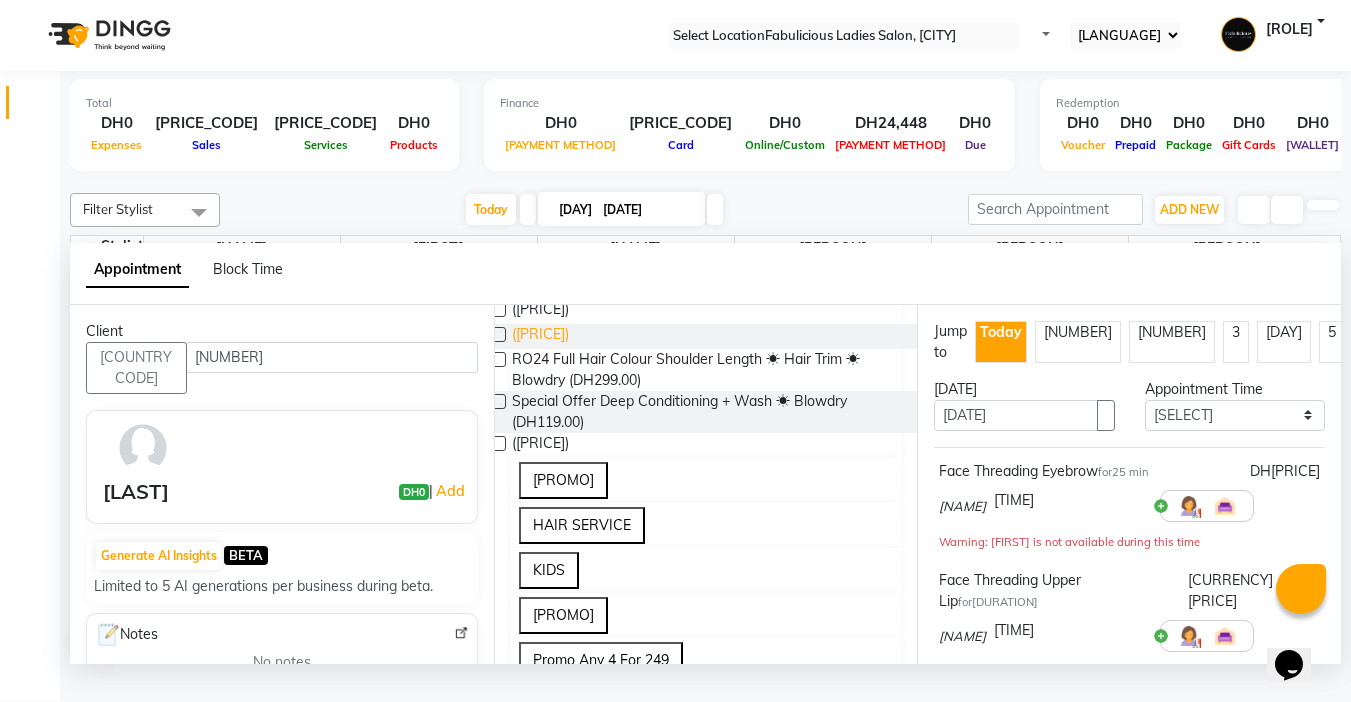 scroll, scrollTop: 200, scrollLeft: 0, axis: vertical 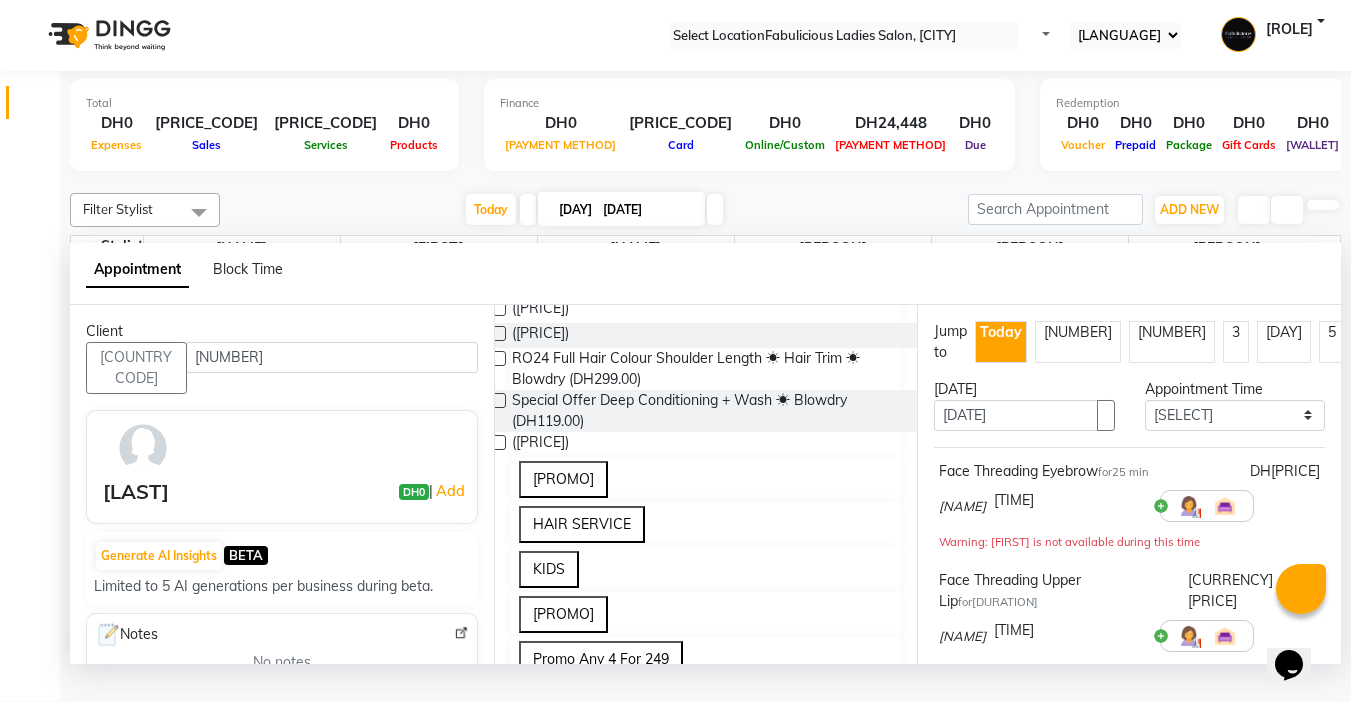 type on "blo" 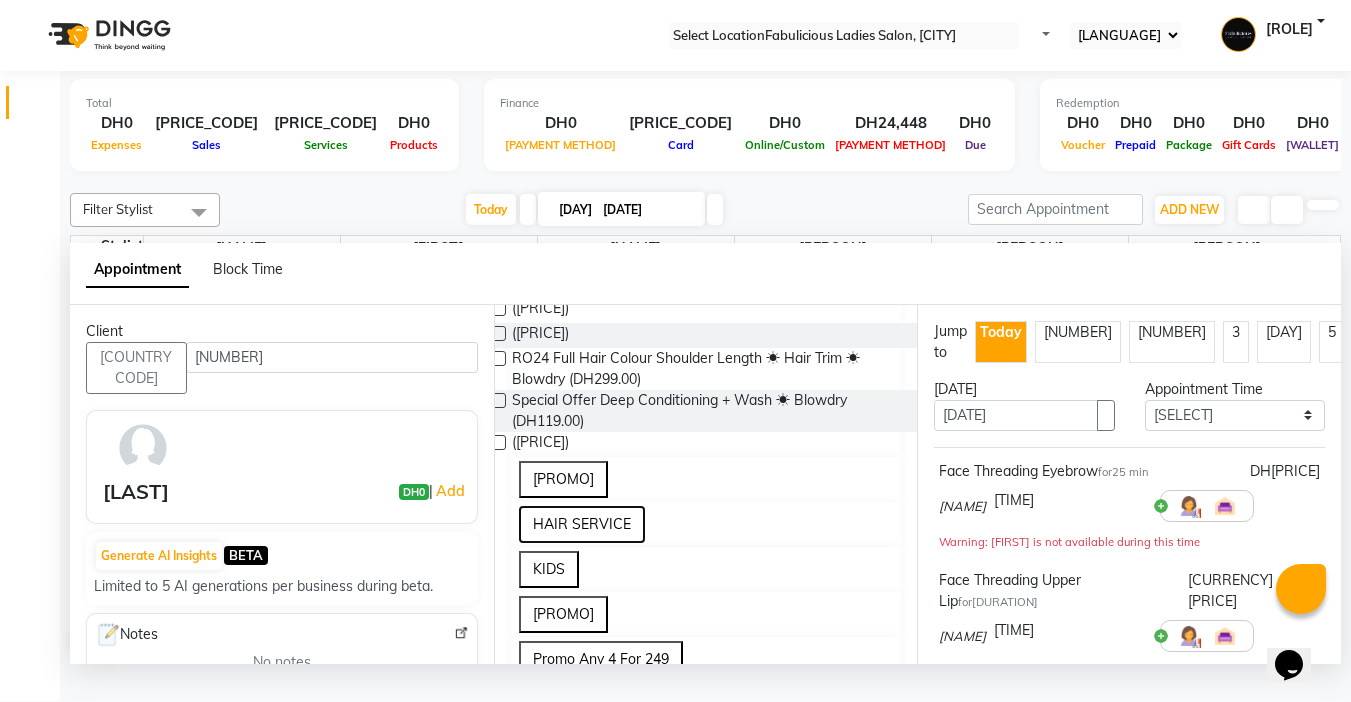 click on "HAIR SERVICE" at bounding box center [582, 524] 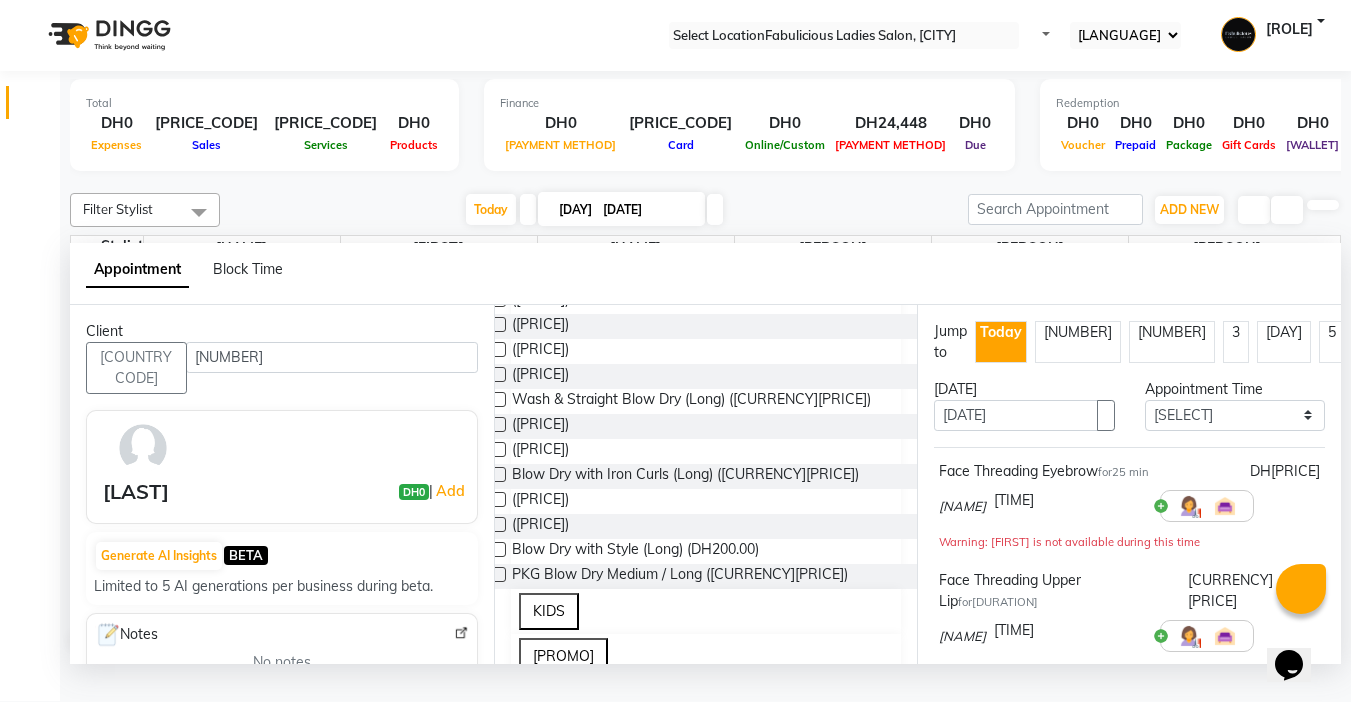 scroll, scrollTop: 500, scrollLeft: 0, axis: vertical 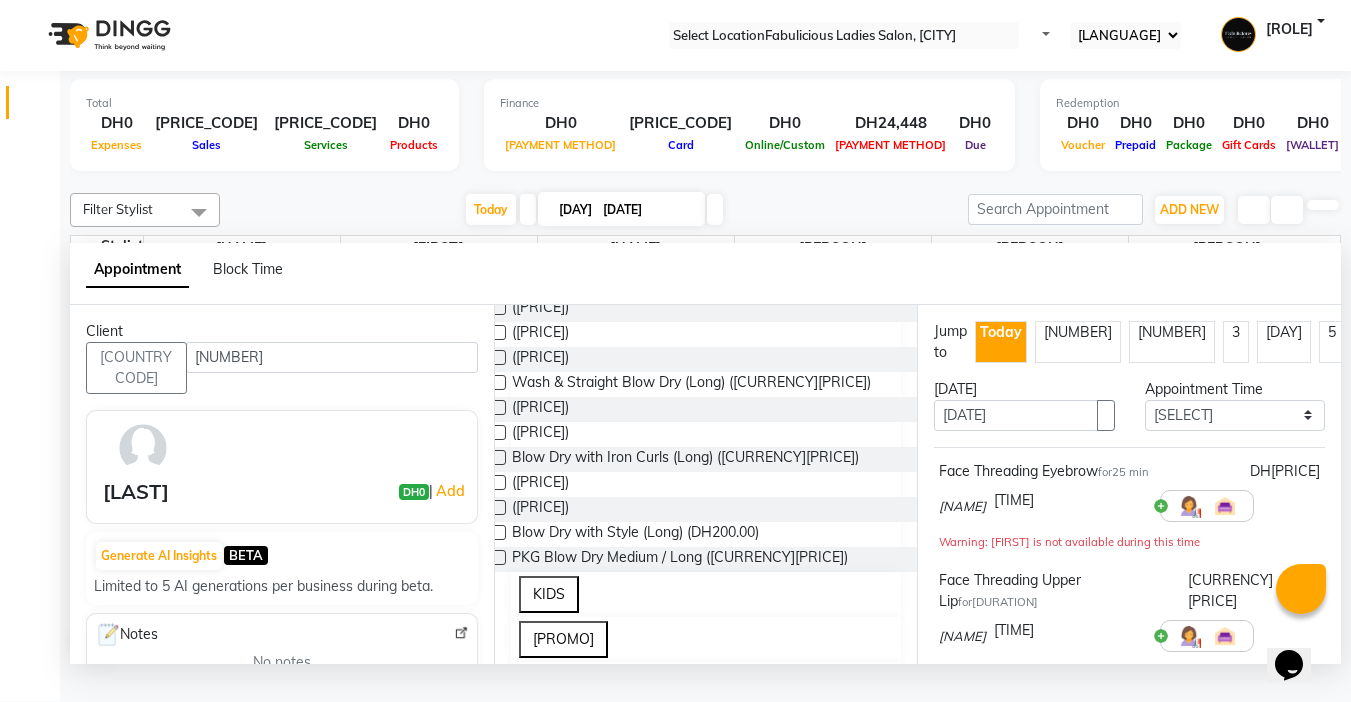 click at bounding box center [498, 332] 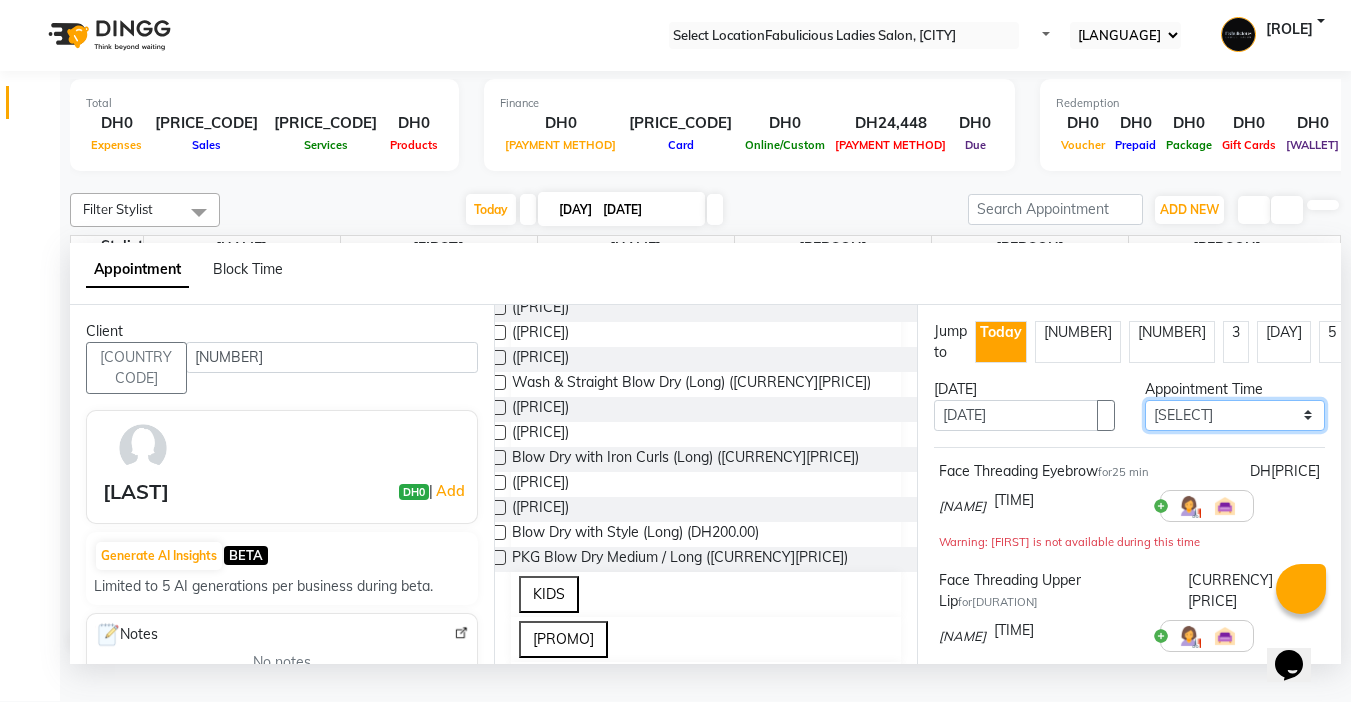 click on "Select 10:00 AM 10:15 AM 10:30 AM 10:45 AM 11:00 AM 11:15 AM 11:30 AM 11:45 AM 12:00 PM 12:15 PM 12:30 PM 12:45 PM 01:00 PM 01:15 PM 01:30 PM 01:45 PM 02:00 PM 02:15 PM 02:30 PM 02:45 PM 03:00 PM 03:15 PM 03:30 PM 03:45 PM 04:00 PM 04:15 PM 04:30 PM 04:45 PM 05:00 PM 05:15 PM 05:30 PM 05:45 PM 06:00 PM 06:15 PM 06:30 PM 06:45 PM 07:00 PM 07:15 PM 07:30 PM 07:45 PM 08:00 PM 08:15 PM 08:30 PM 08:45 PM 09:00 PM 09:15 PM 09:30 PM 09:45 PM 10:00 PM 10:15 PM 10:30 PM 10:45 PM 11:00 PM 11:15 PM 11:30 PM 11:45 PM" at bounding box center (1235, 415) 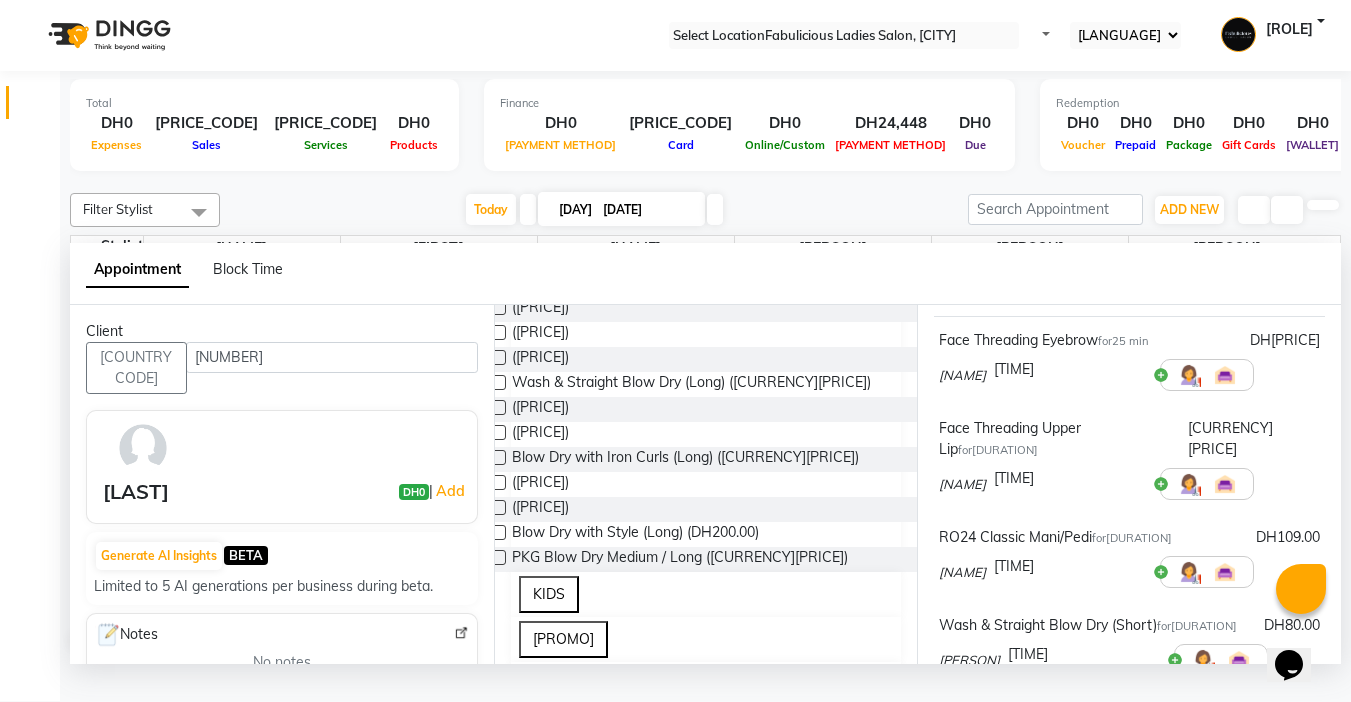 scroll, scrollTop: 476, scrollLeft: 0, axis: vertical 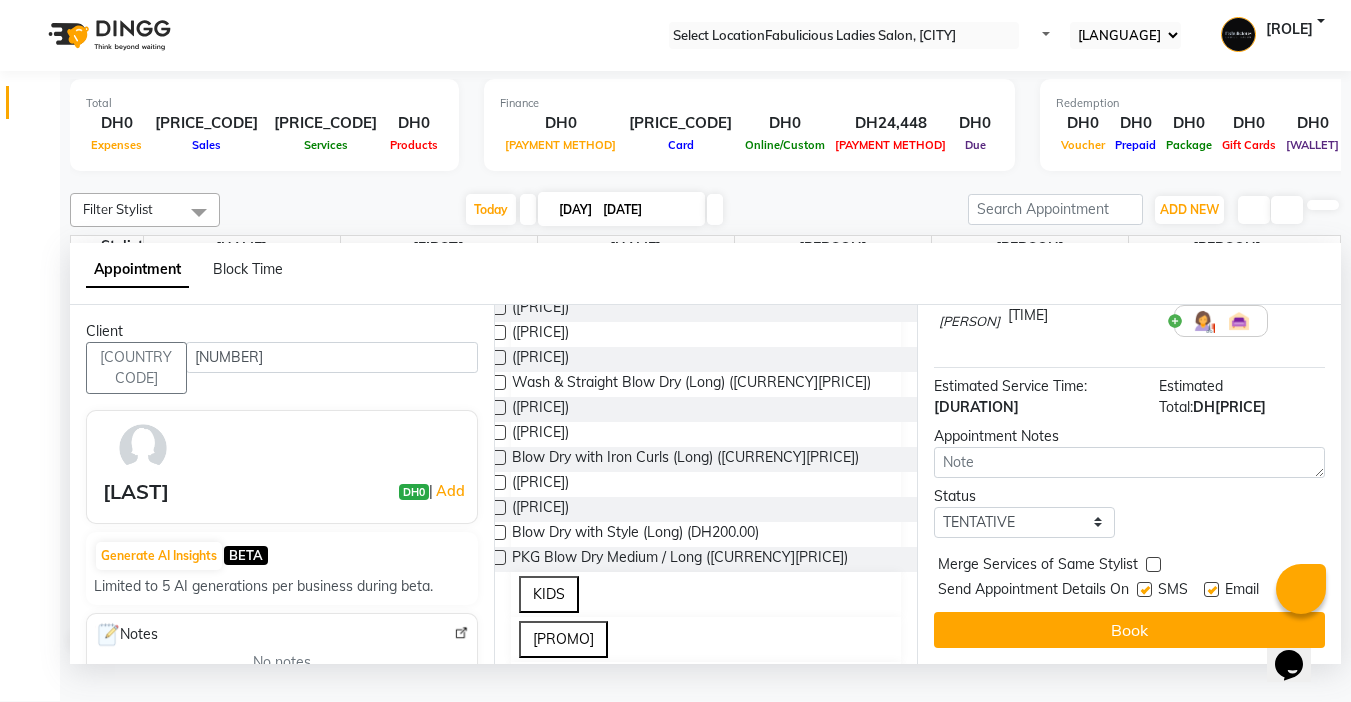 click at bounding box center (1153, 564) 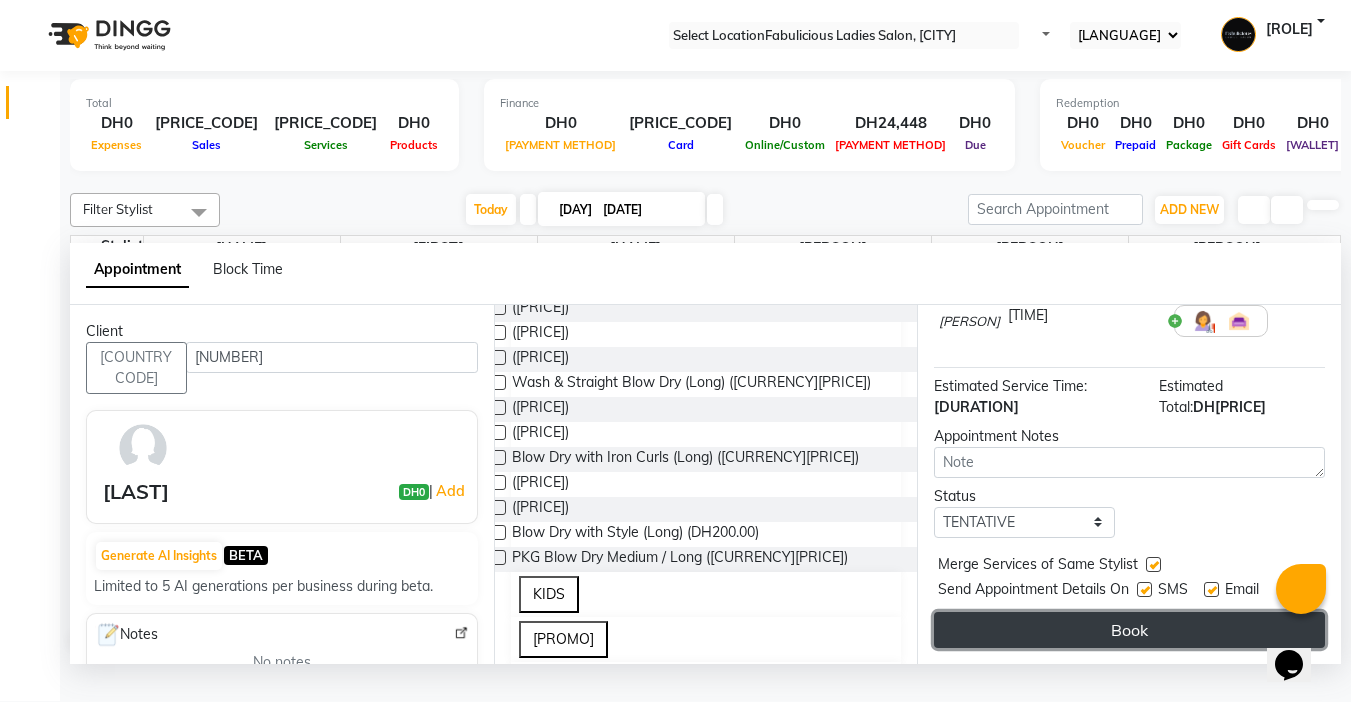 click on "Book" at bounding box center (1129, 630) 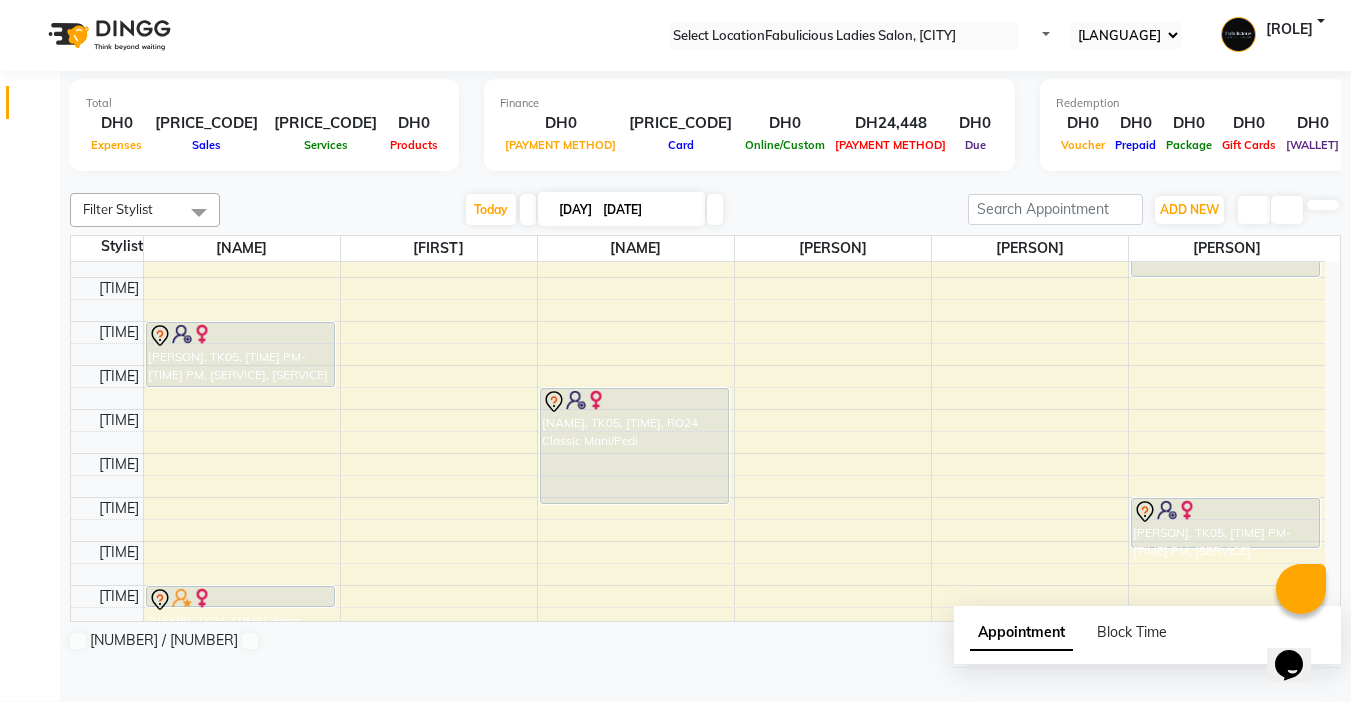 scroll, scrollTop: 0, scrollLeft: 0, axis: both 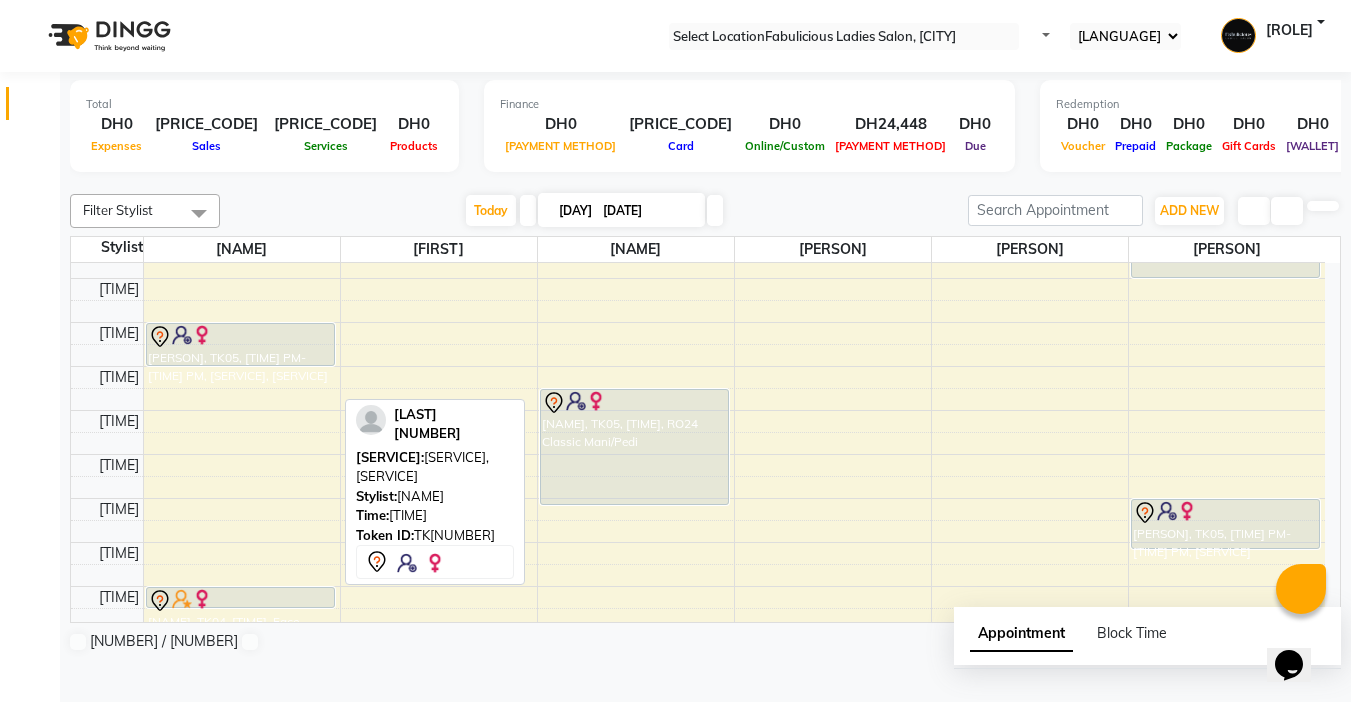 drag, startPoint x: 282, startPoint y: 405, endPoint x: 559, endPoint y: 396, distance: 277.14618 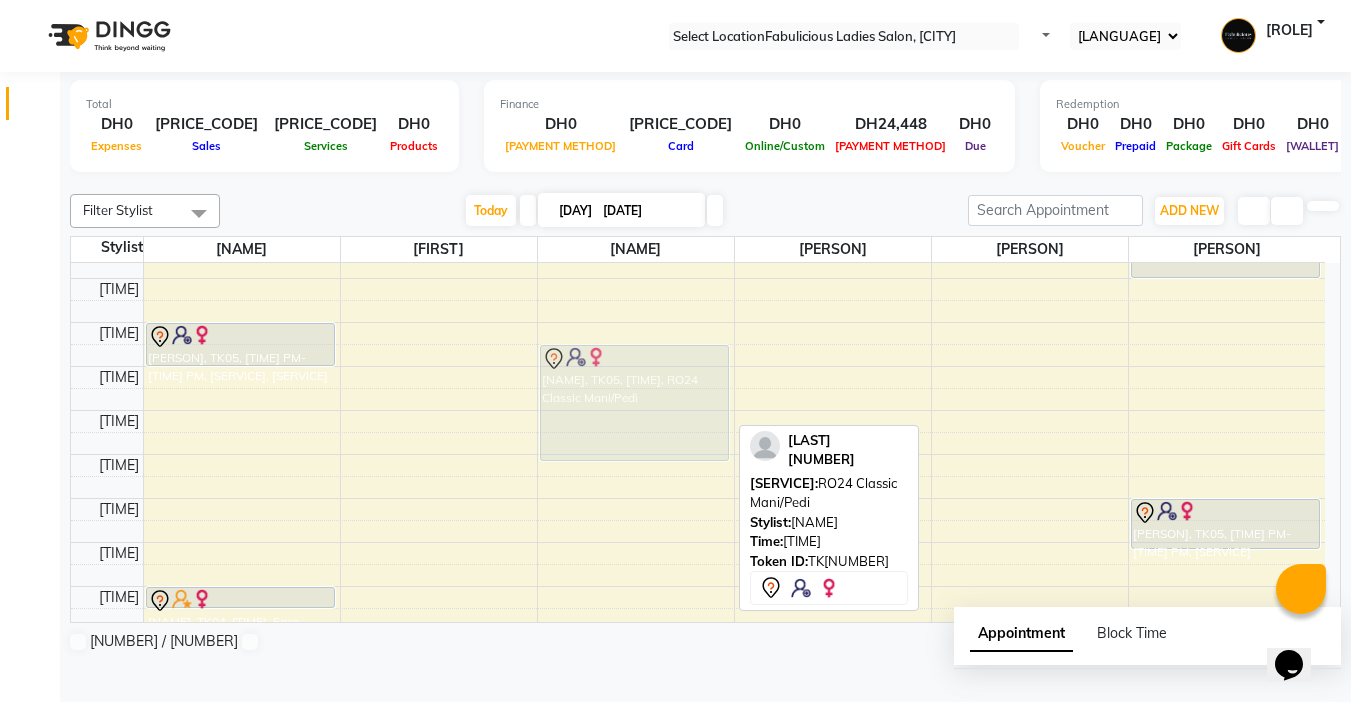 drag, startPoint x: 673, startPoint y: 420, endPoint x: 698, endPoint y: 382, distance: 45.486263 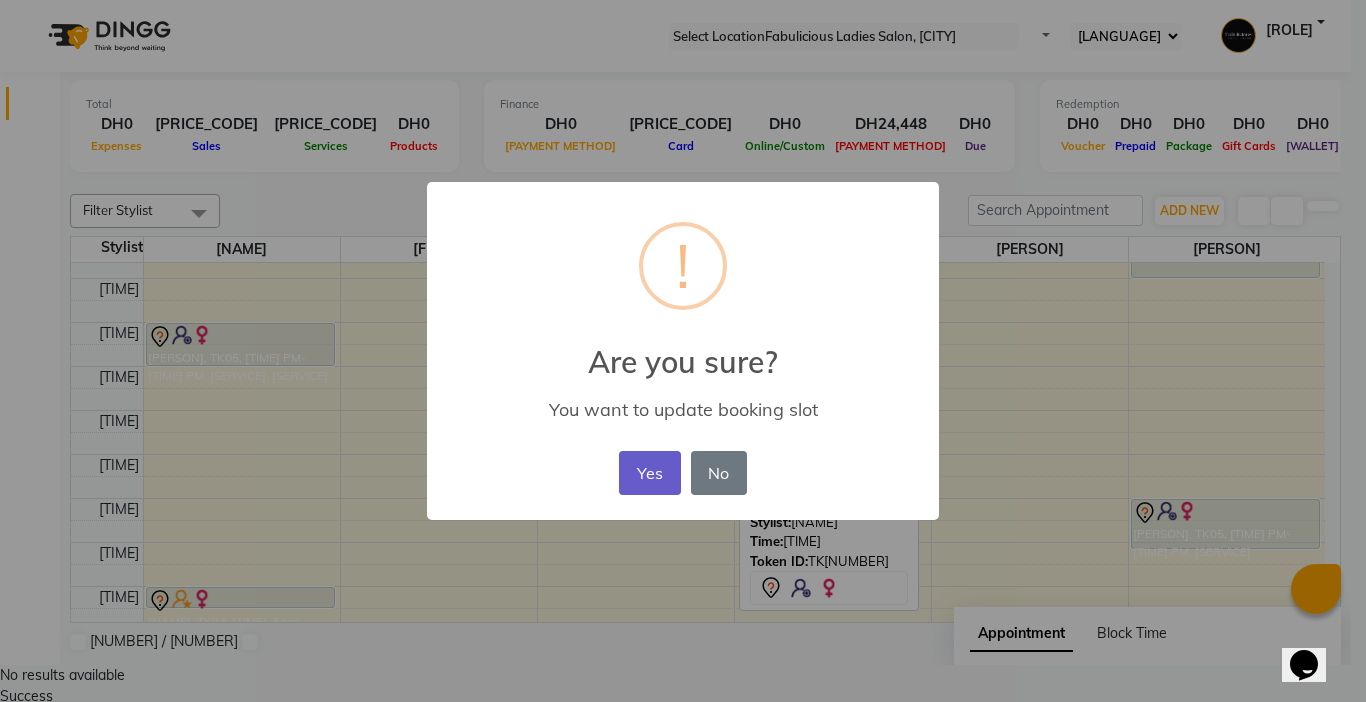click on "Yes" at bounding box center (649, 473) 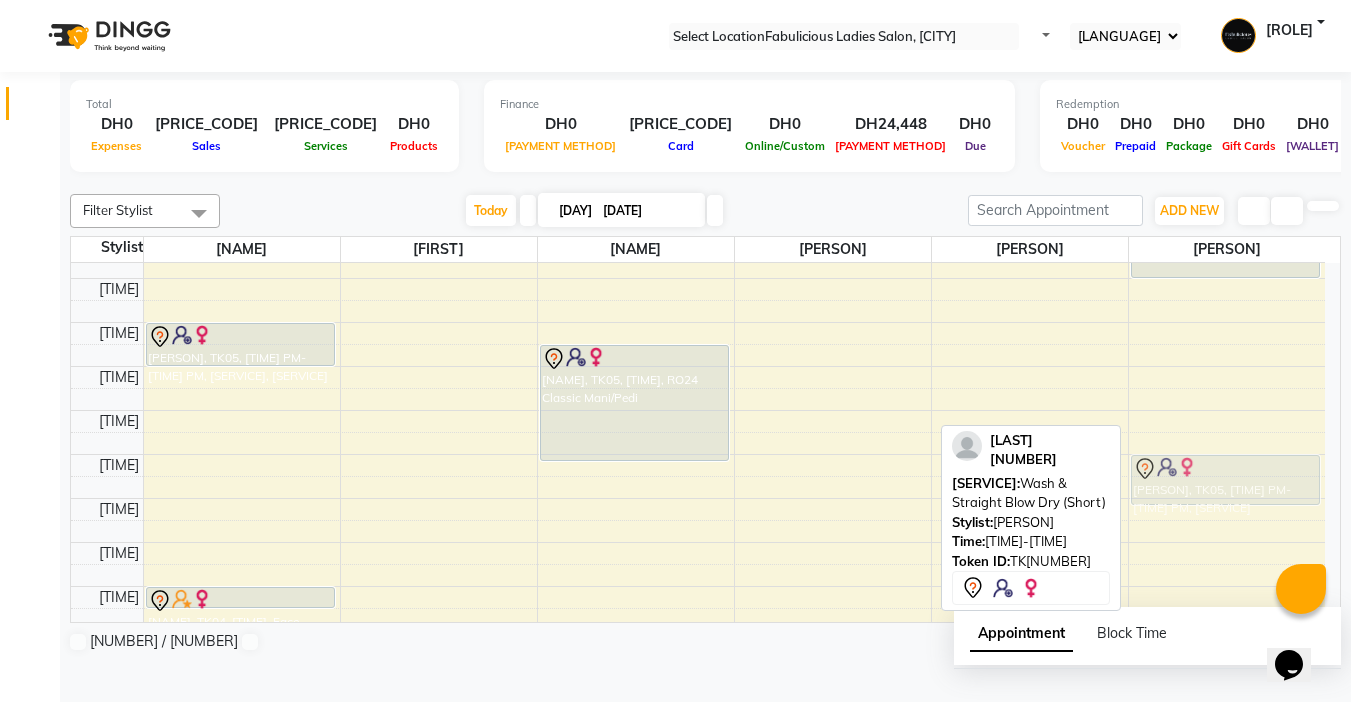drag, startPoint x: 1218, startPoint y: 532, endPoint x: 1214, endPoint y: 479, distance: 53.15073 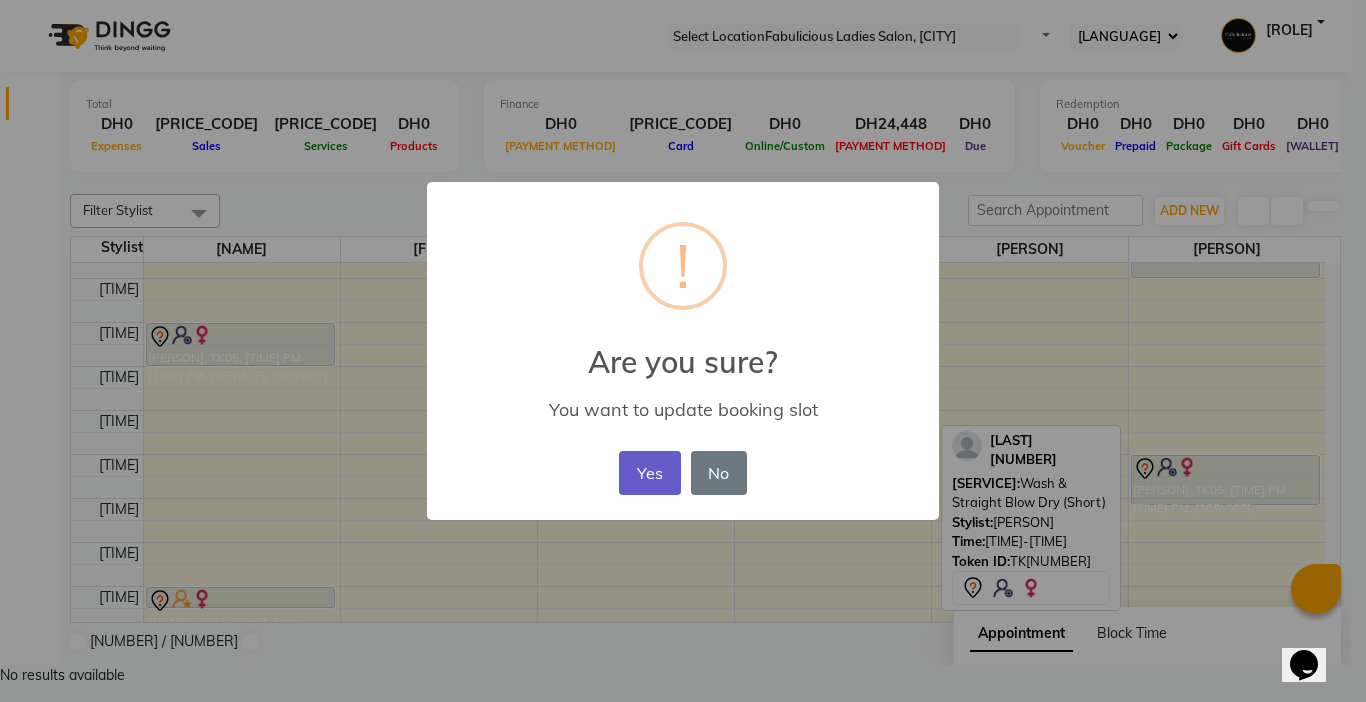 click on "Yes" at bounding box center (649, 473) 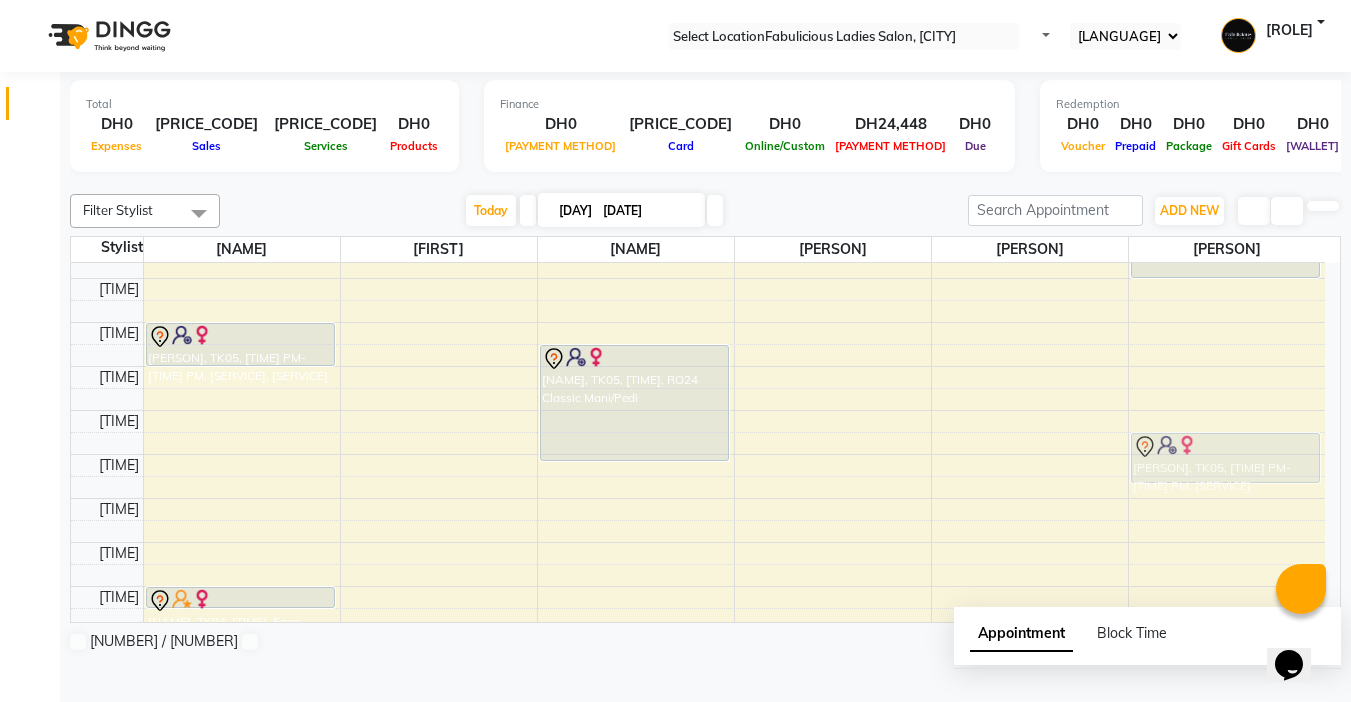 drag, startPoint x: 1205, startPoint y: 481, endPoint x: 1211, endPoint y: 466, distance: 16.155495 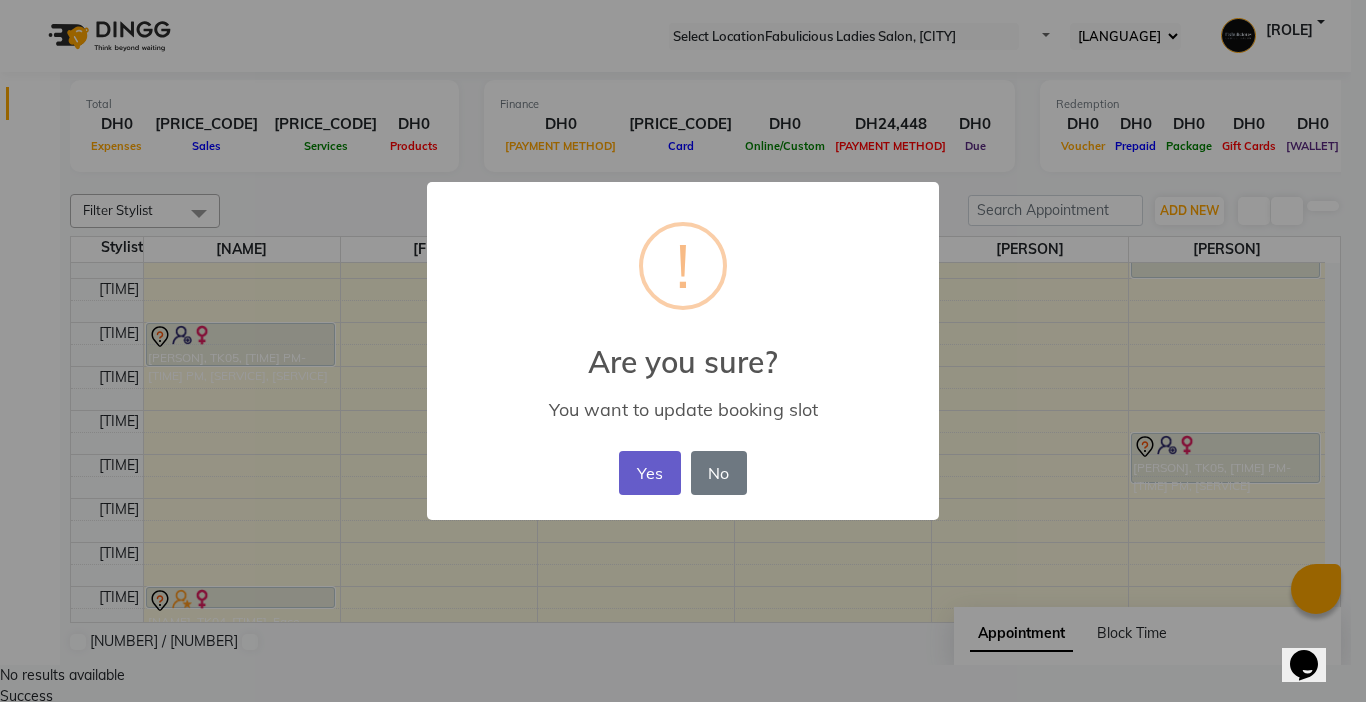 click on "Yes" at bounding box center [649, 473] 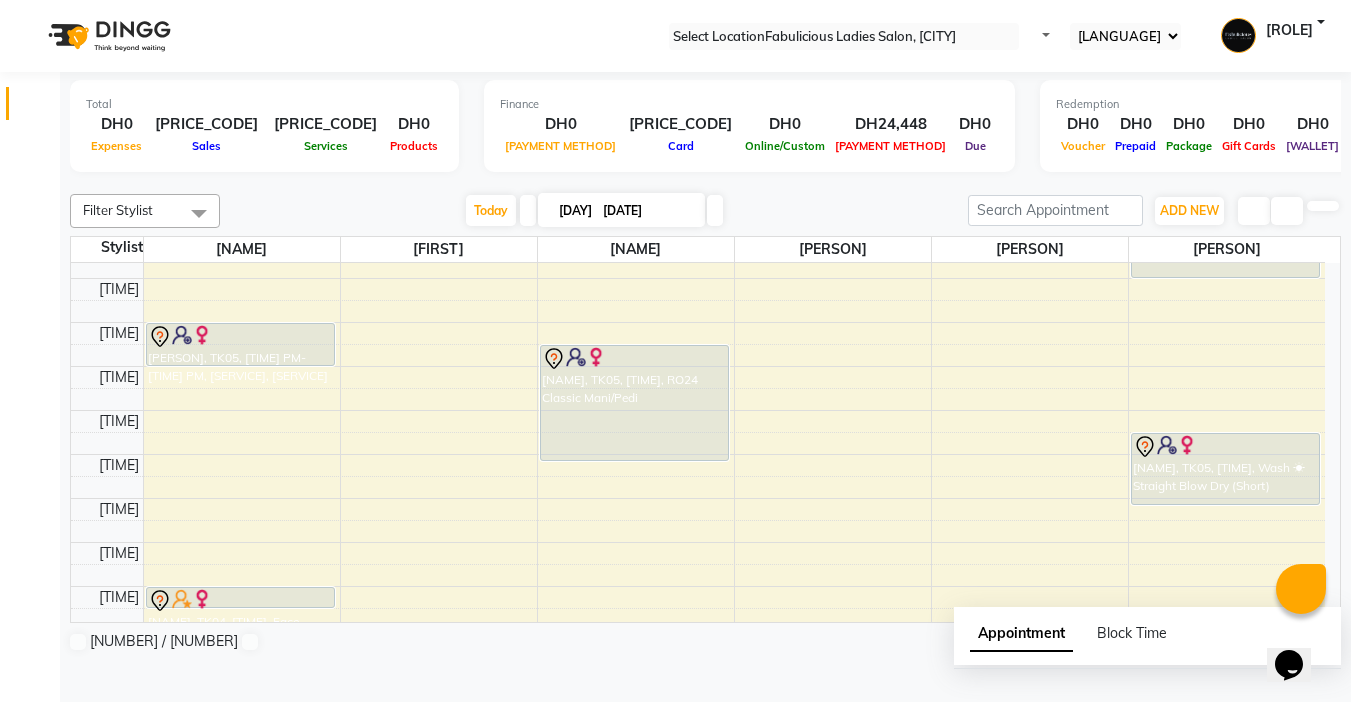 drag, startPoint x: 1205, startPoint y: 501, endPoint x: 1214, endPoint y: 529, distance: 29.410883 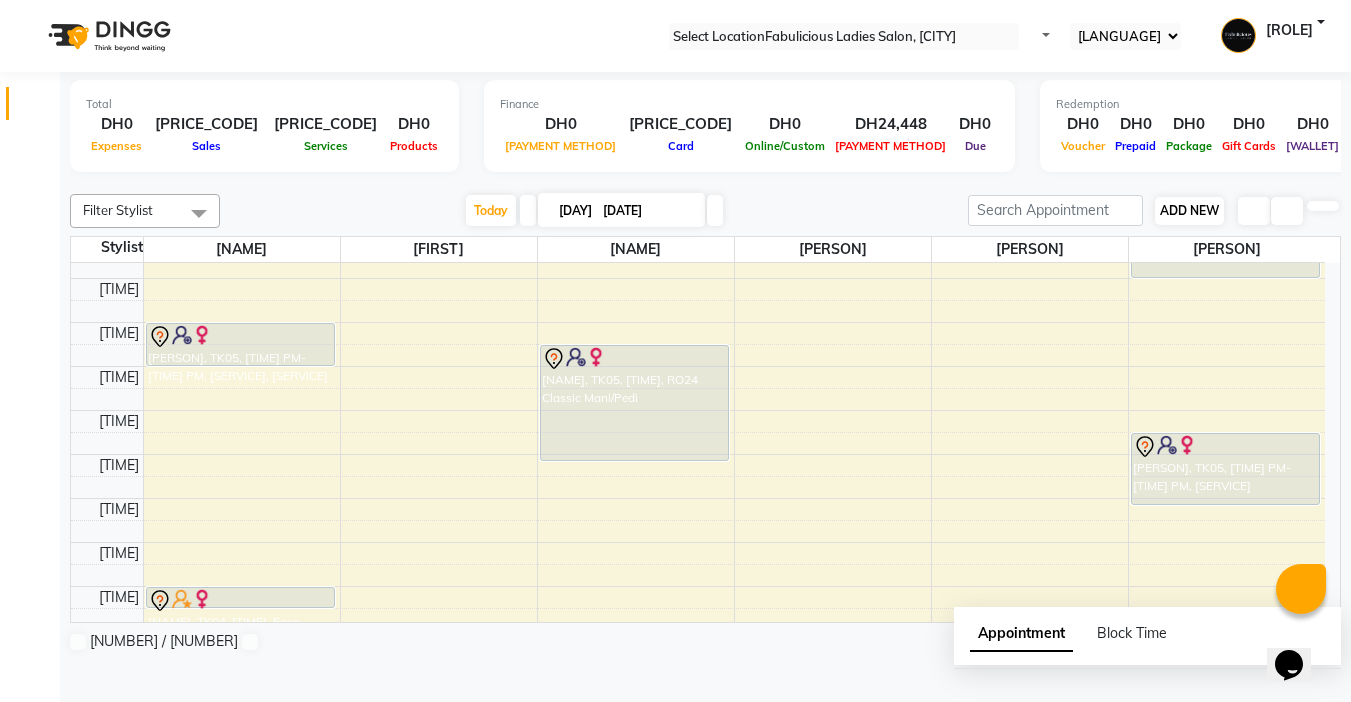 click on "ADD NEW" at bounding box center (1189, 210) 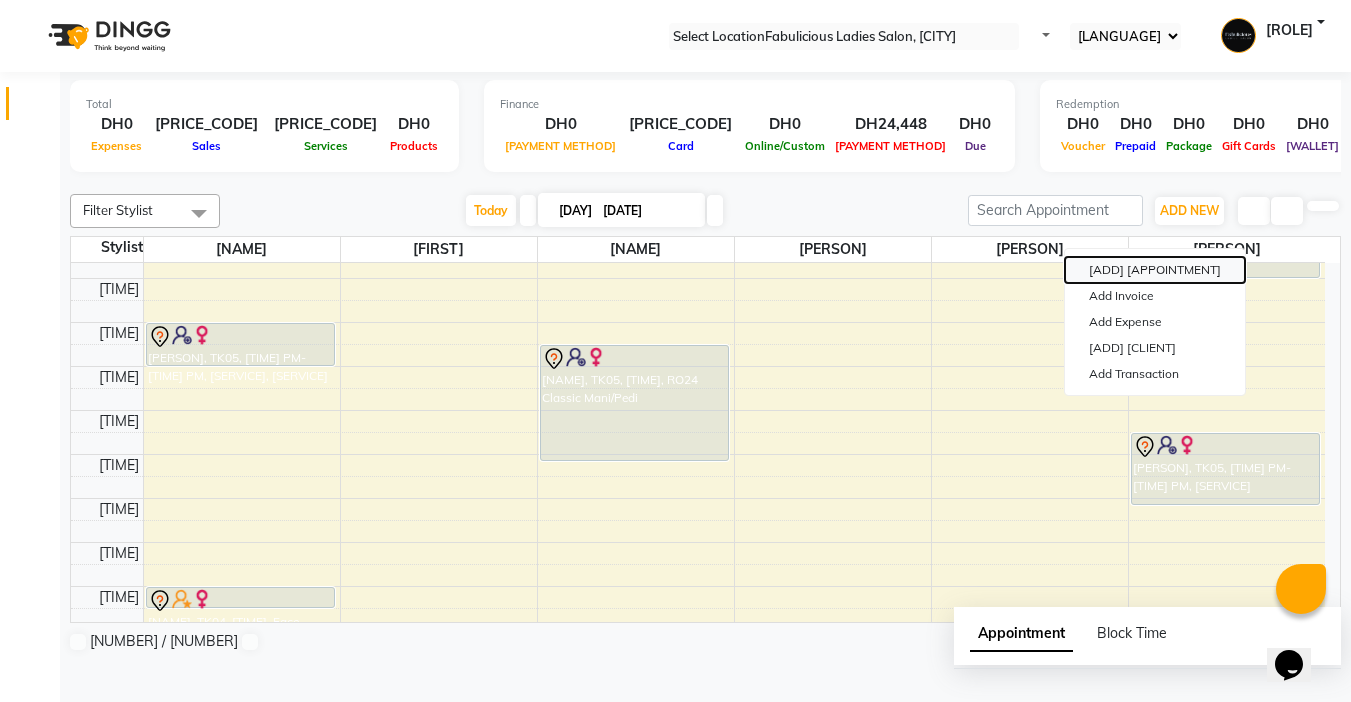 click on "[ADD] [APPOINTMENT]" at bounding box center [1155, 270] 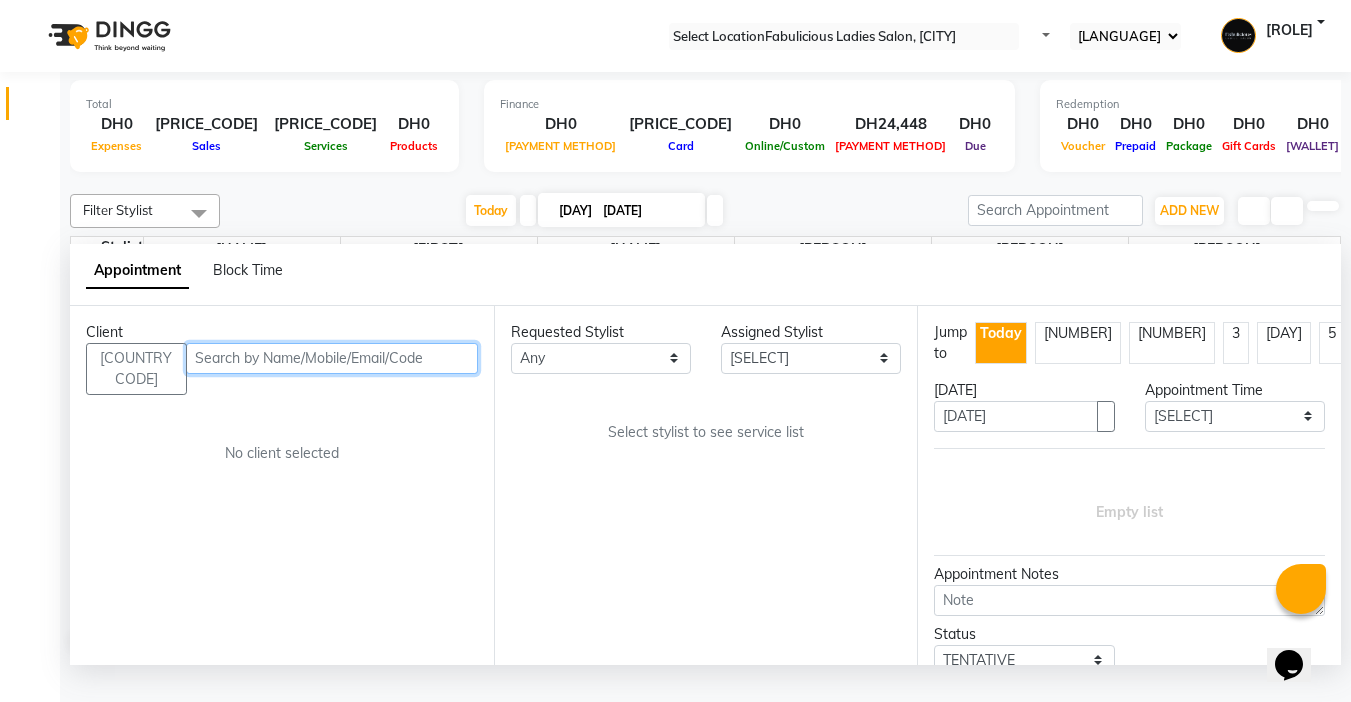 scroll, scrollTop: 1, scrollLeft: 0, axis: vertical 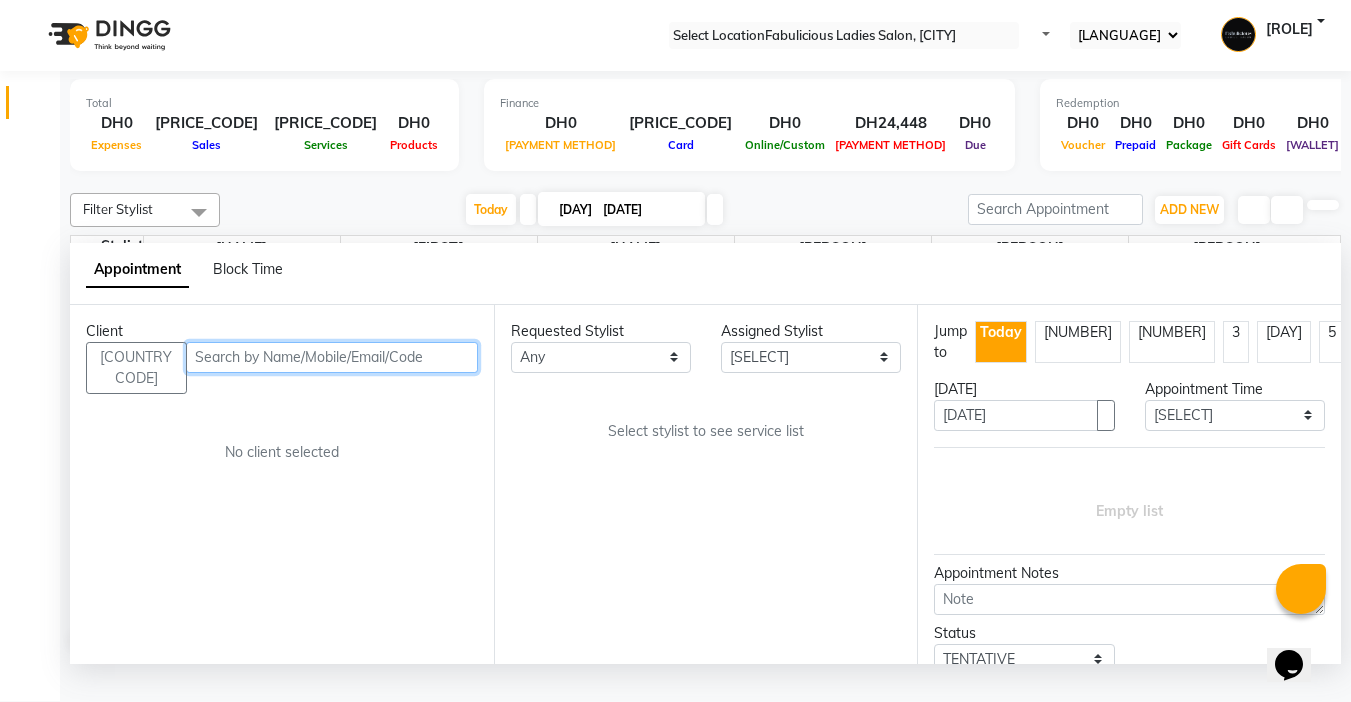 click at bounding box center [332, 357] 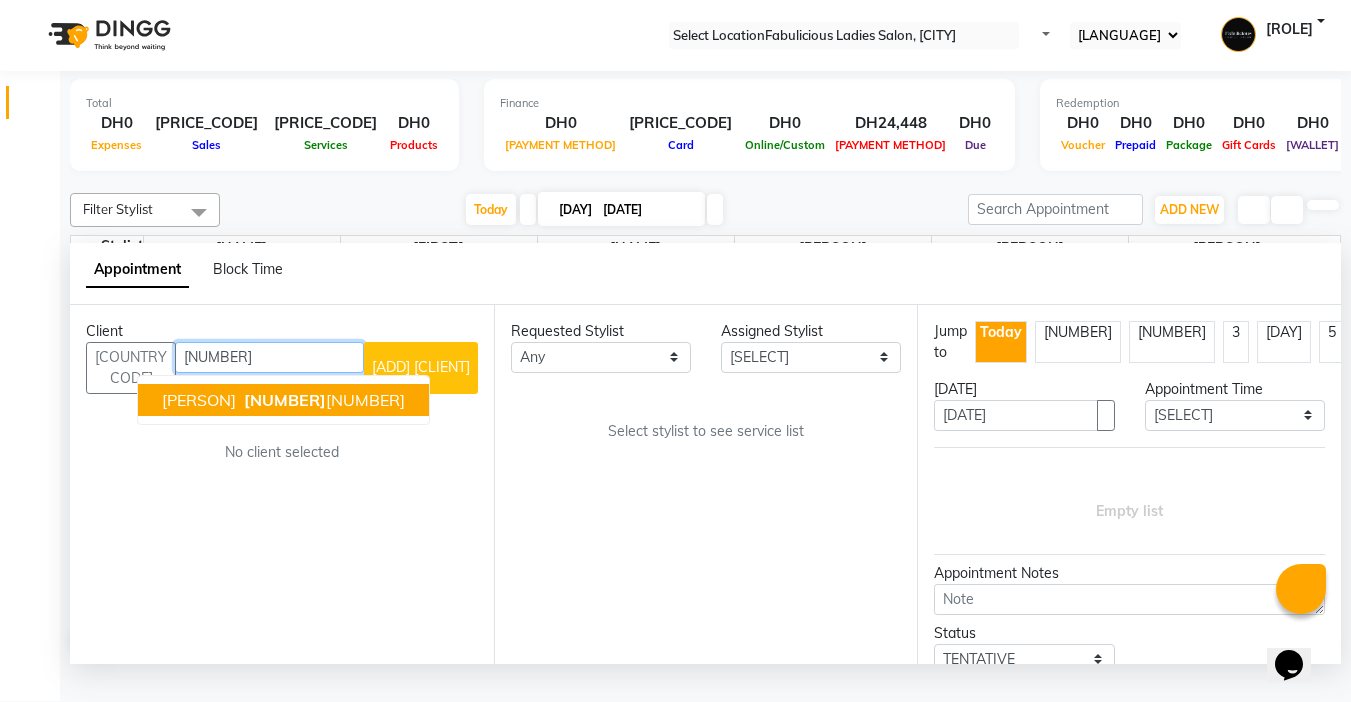 click on "[PERSON]" at bounding box center [199, 400] 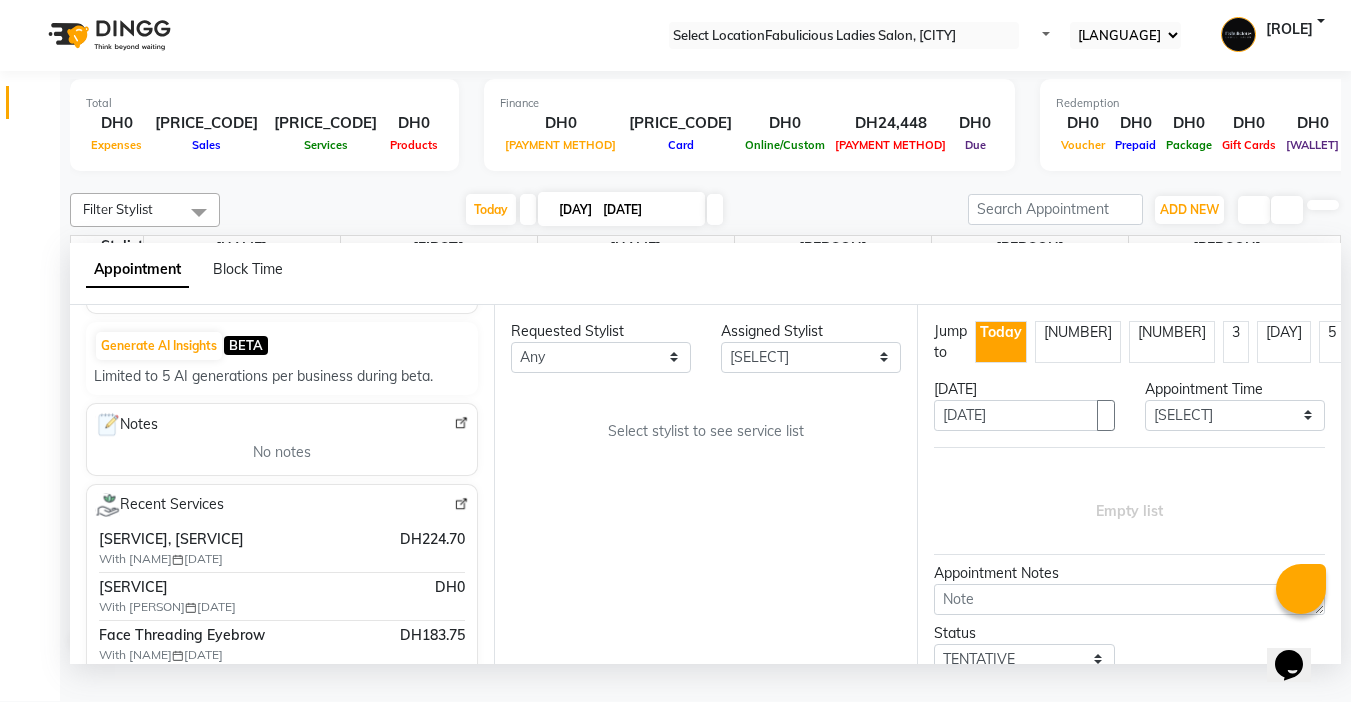 scroll, scrollTop: 215, scrollLeft: 0, axis: vertical 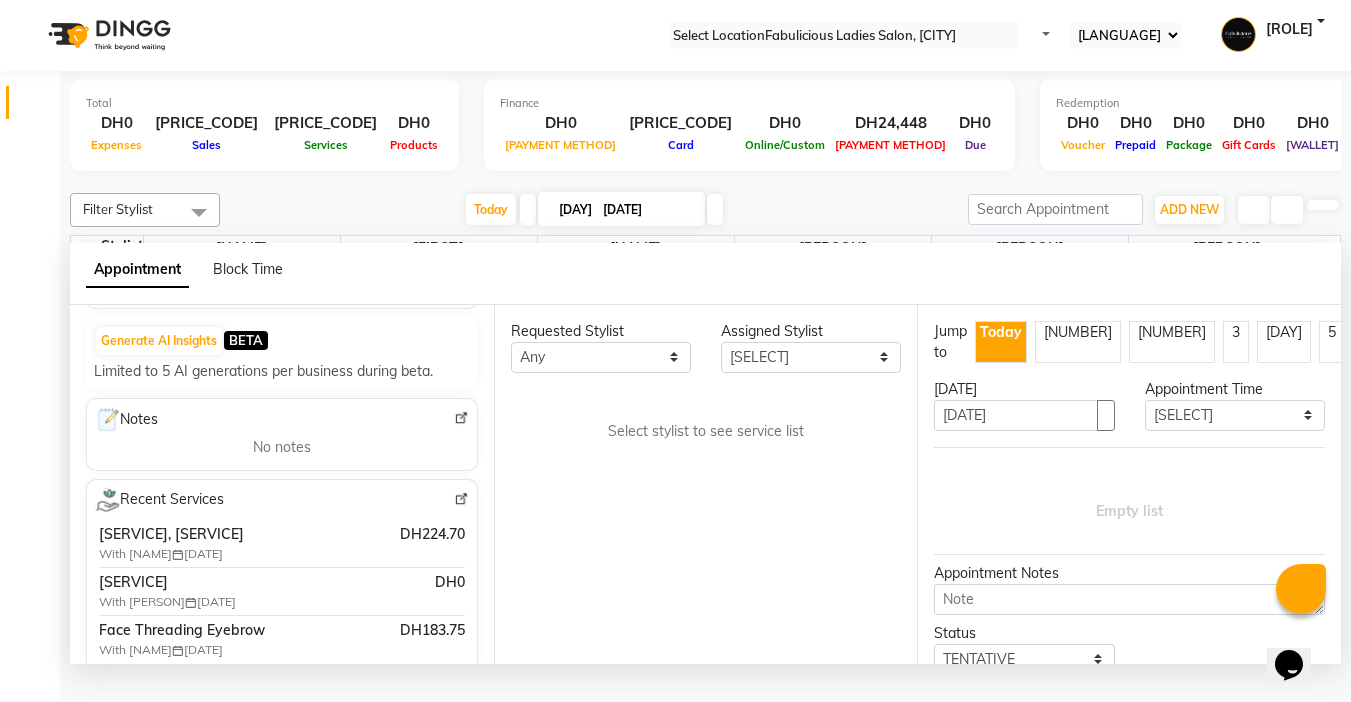 type on "[PHONE]" 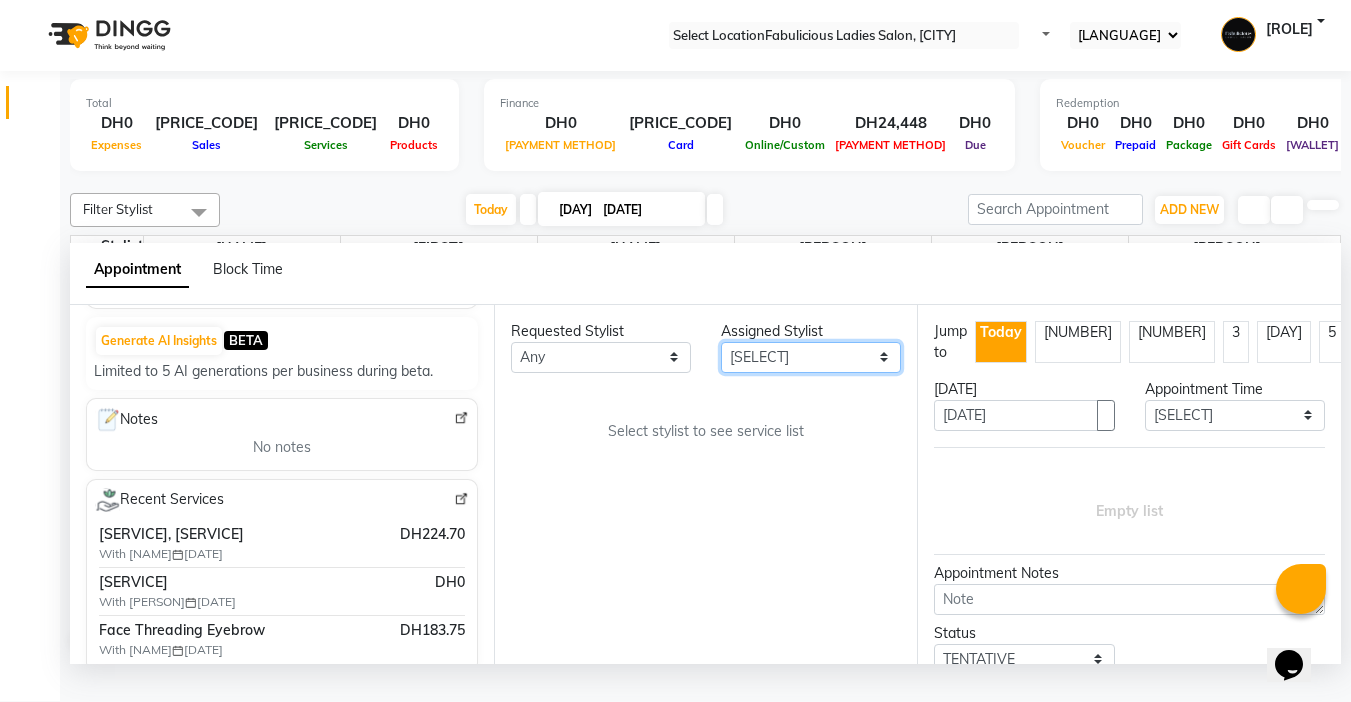 click on "Select [NAME] [NAME] [NAME] [NAME] [NAME]" at bounding box center (601, 357) 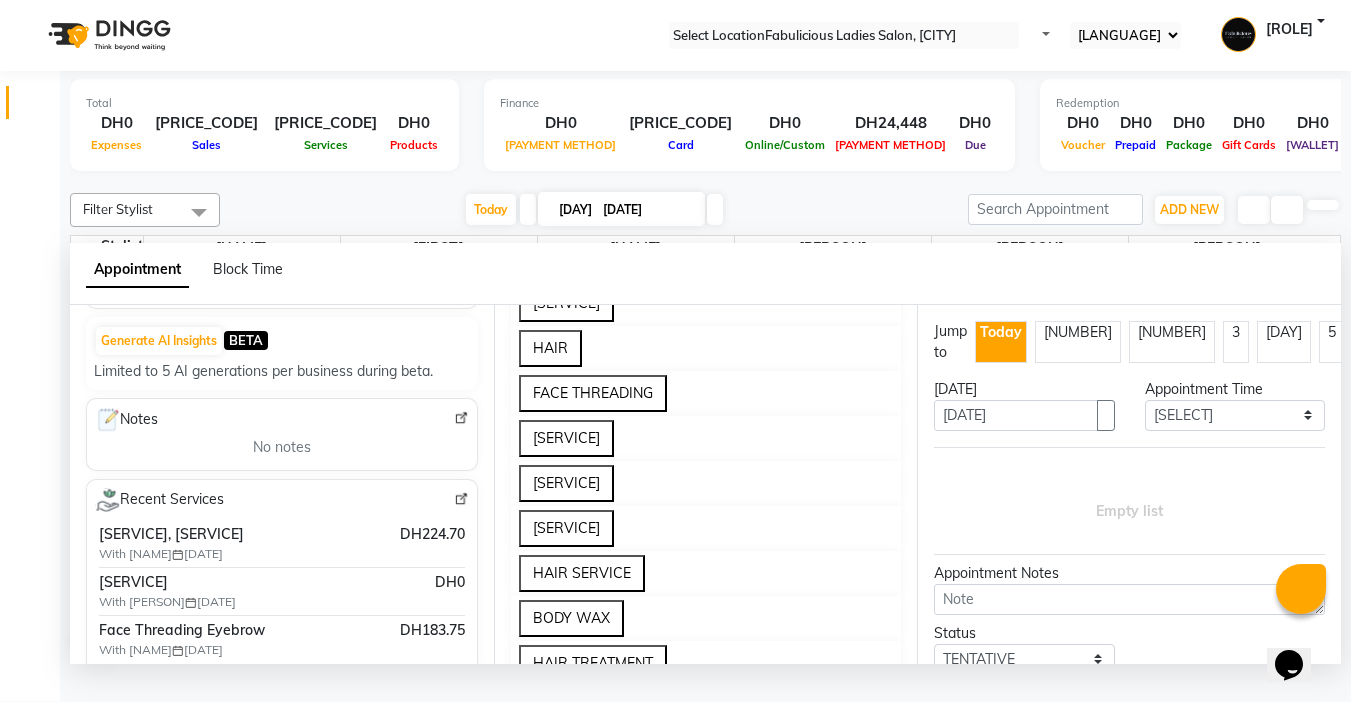 scroll, scrollTop: 1200, scrollLeft: 0, axis: vertical 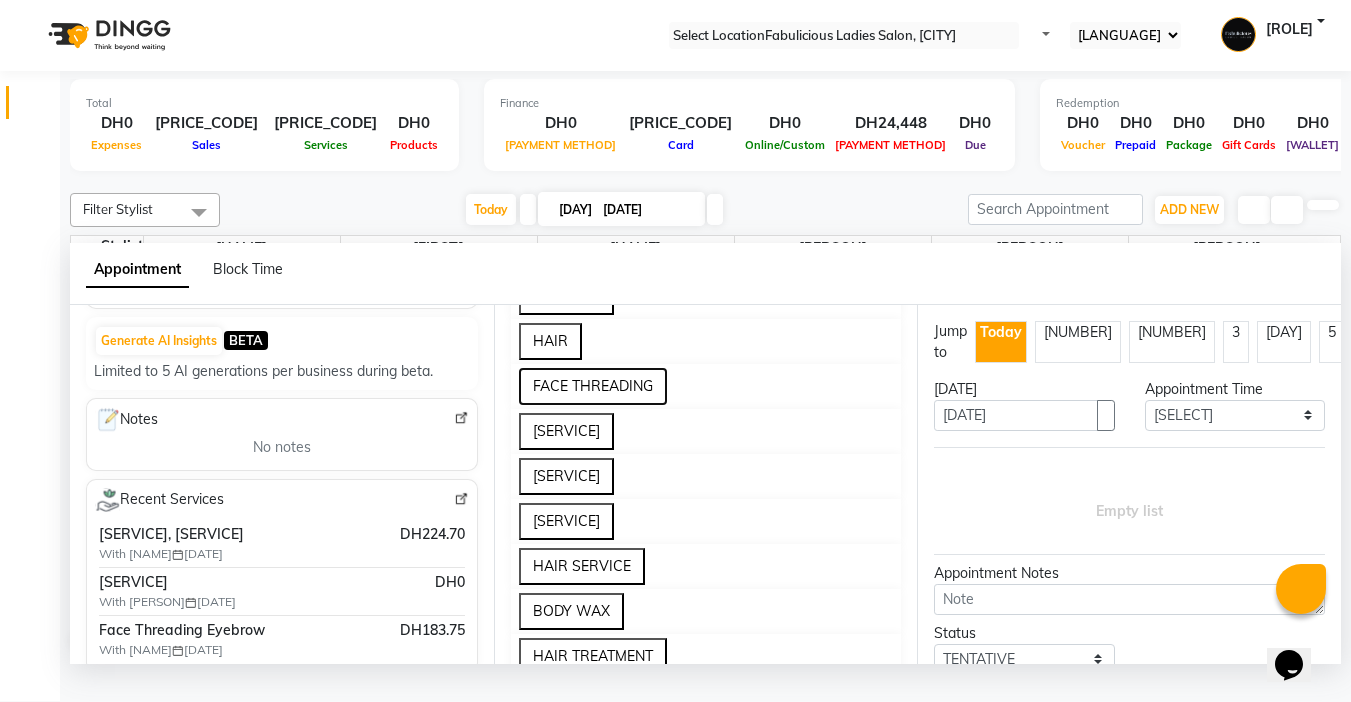 click on "FACE THREADING" at bounding box center [593, 386] 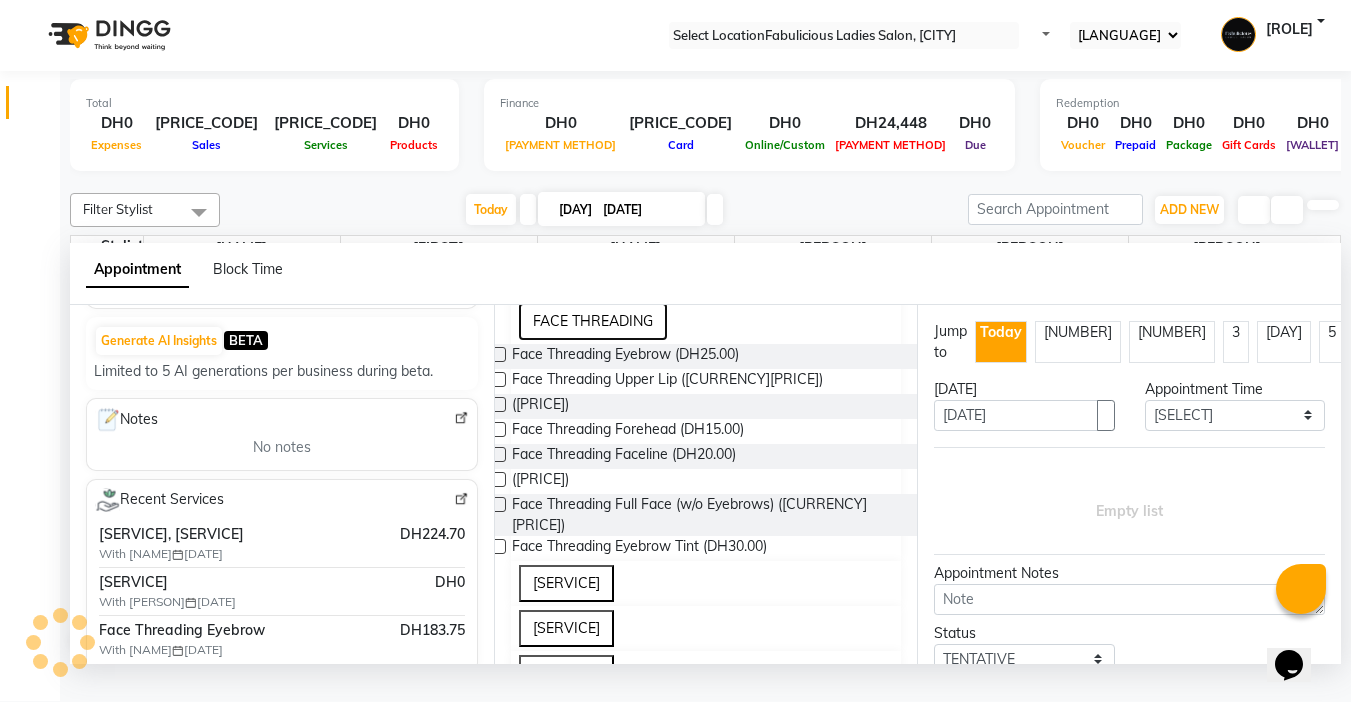 scroll, scrollTop: 1300, scrollLeft: 0, axis: vertical 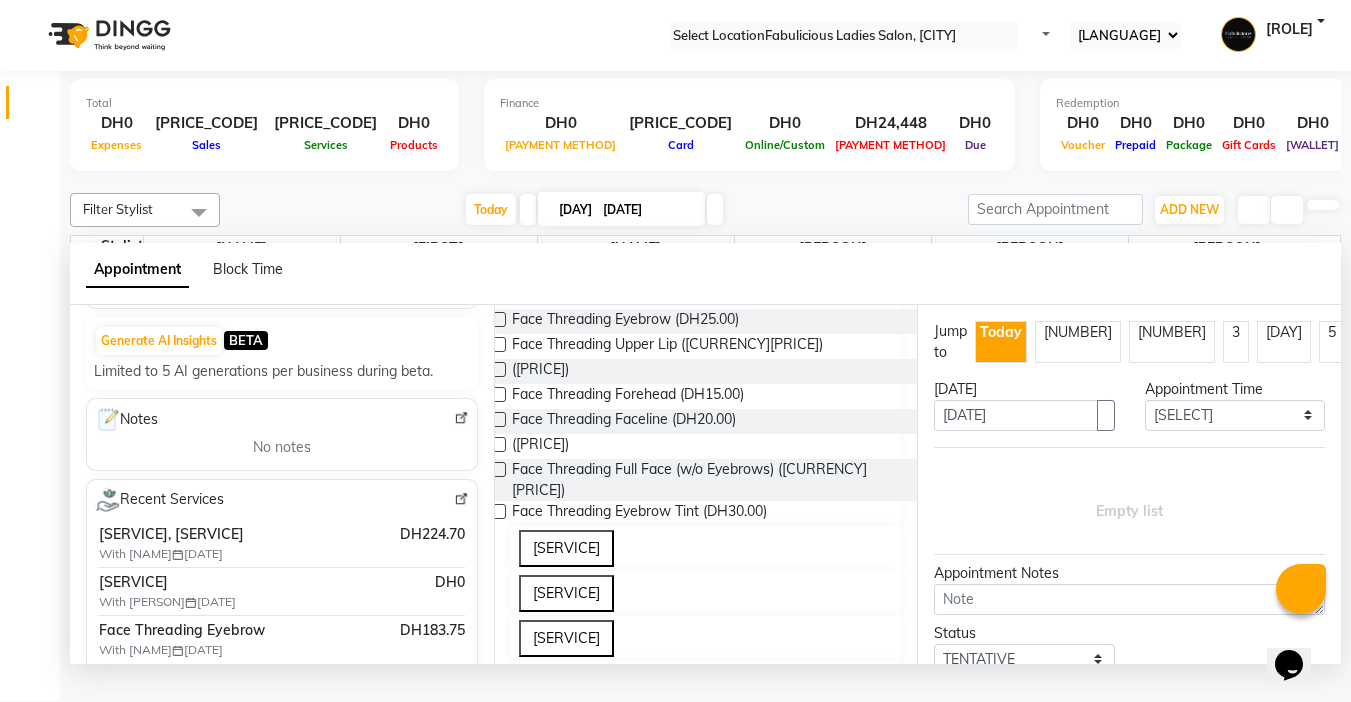 click at bounding box center [498, 319] 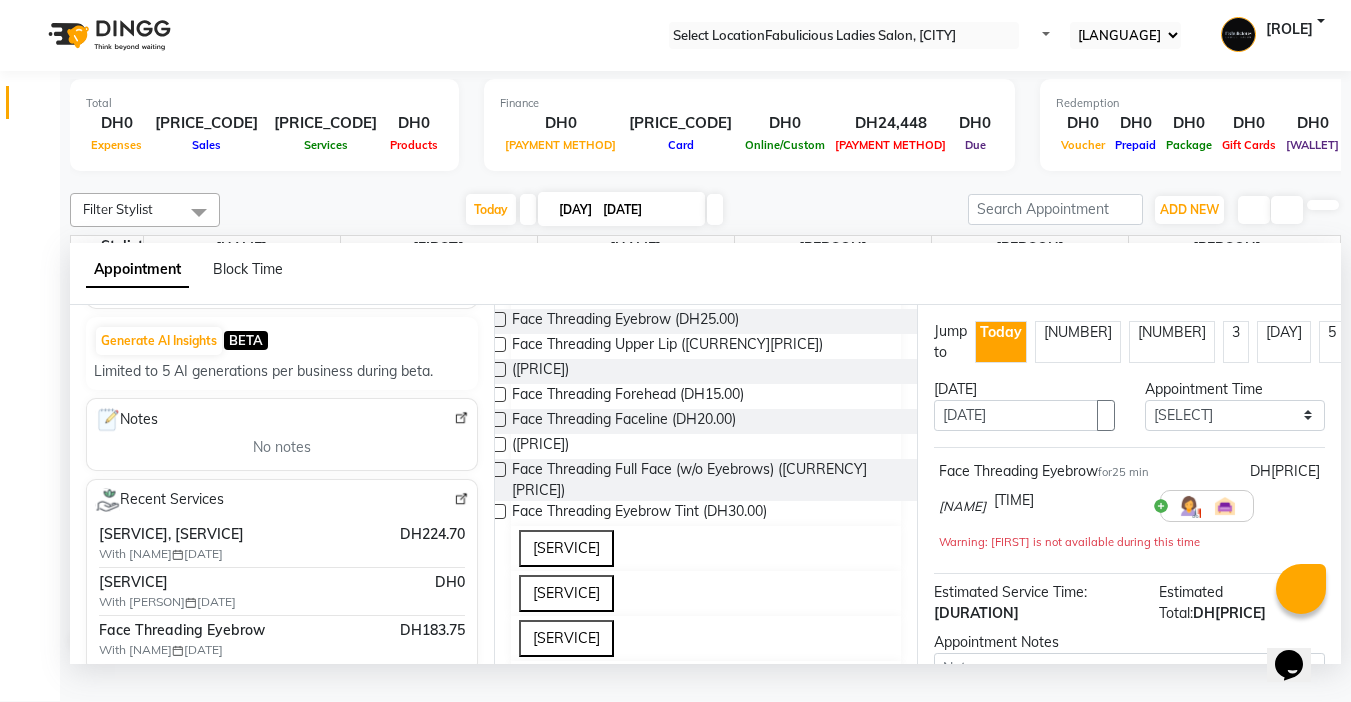 click at bounding box center (498, 344) 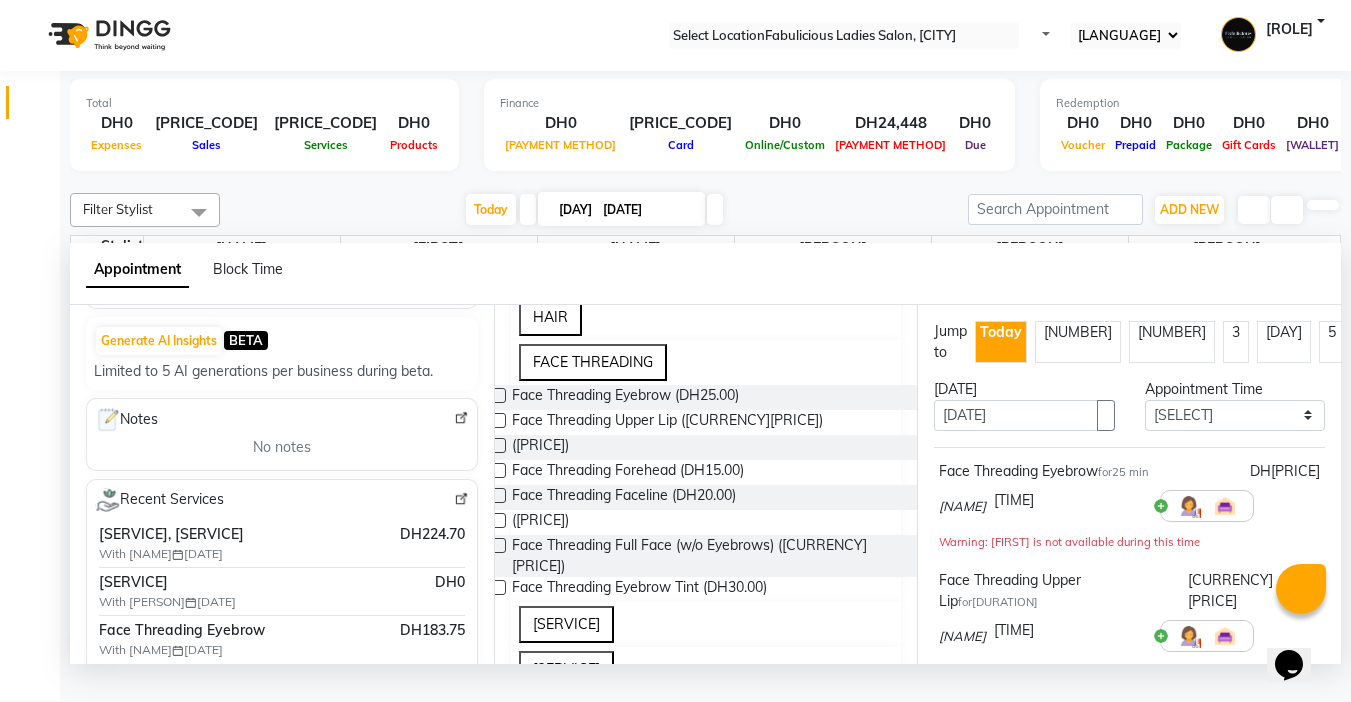 scroll, scrollTop: 1300, scrollLeft: 0, axis: vertical 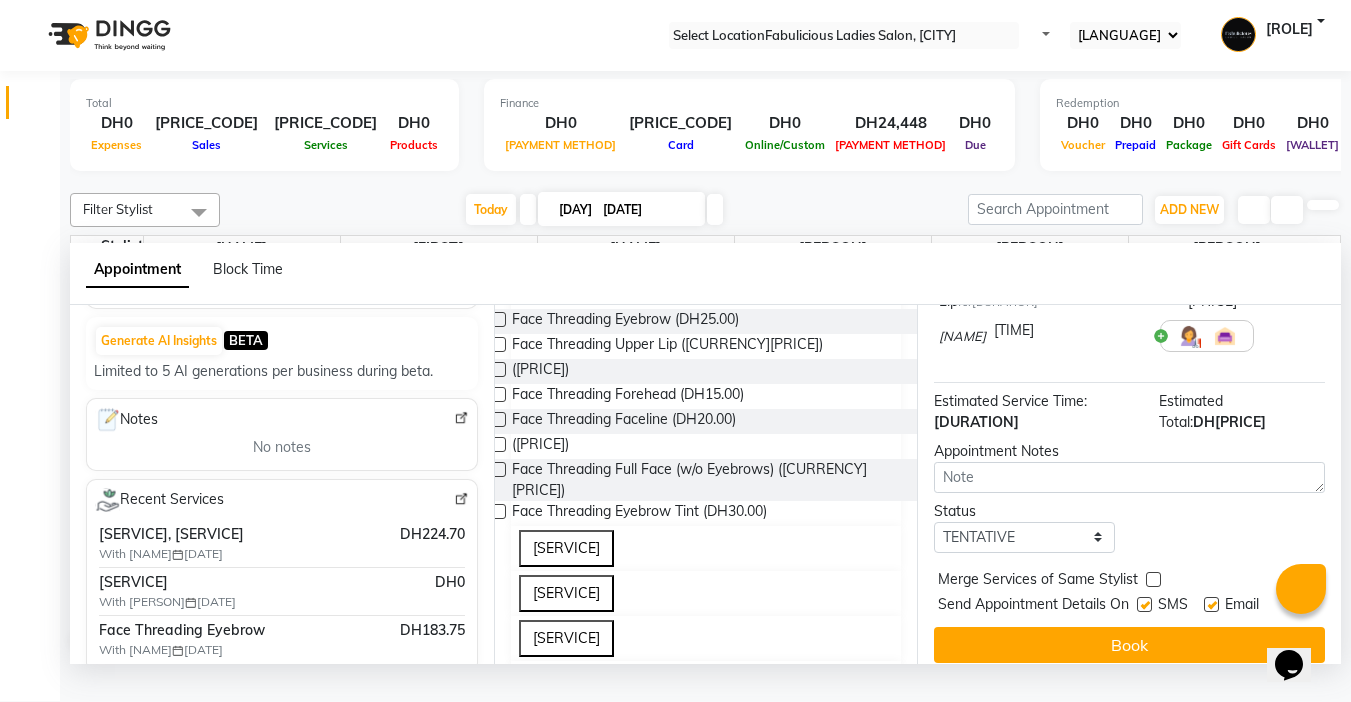 click at bounding box center [1320, 206] 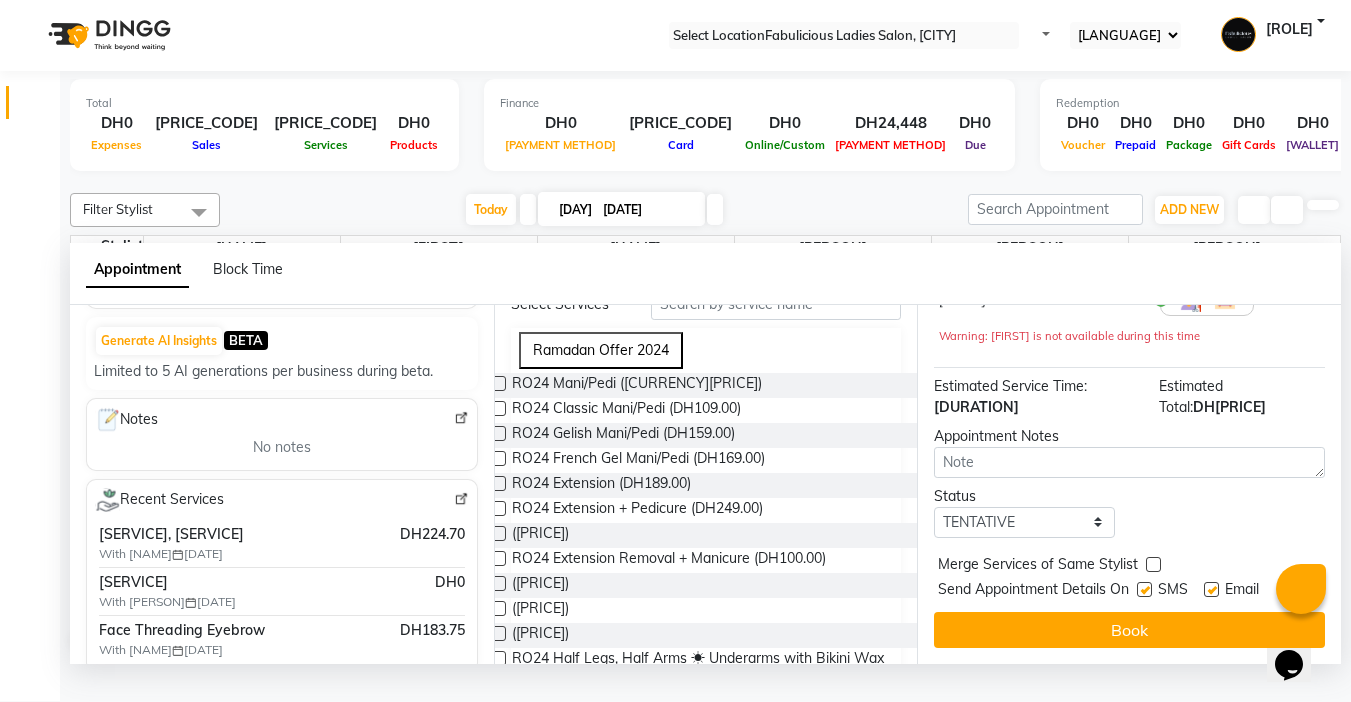 scroll, scrollTop: 0, scrollLeft: 0, axis: both 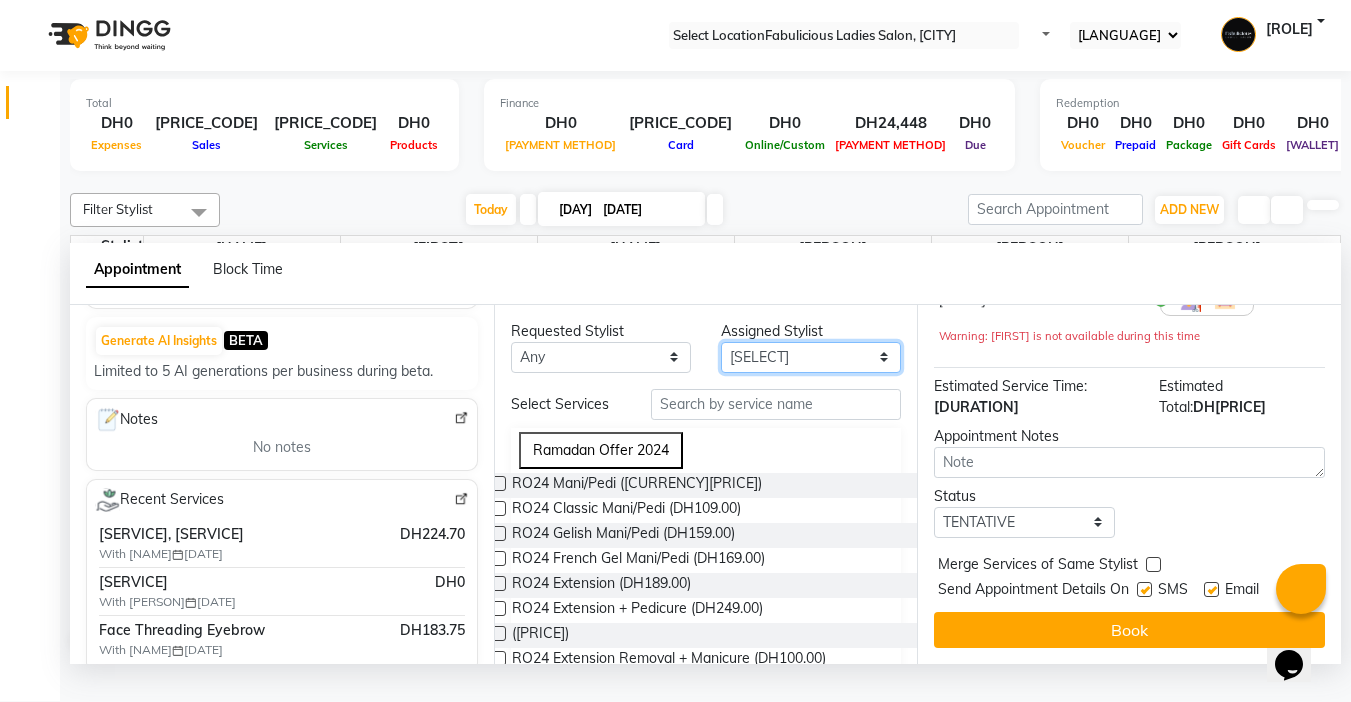 click on "Select [NAME] [NAME] [NAME] [NAME] [NAME]" at bounding box center [811, 357] 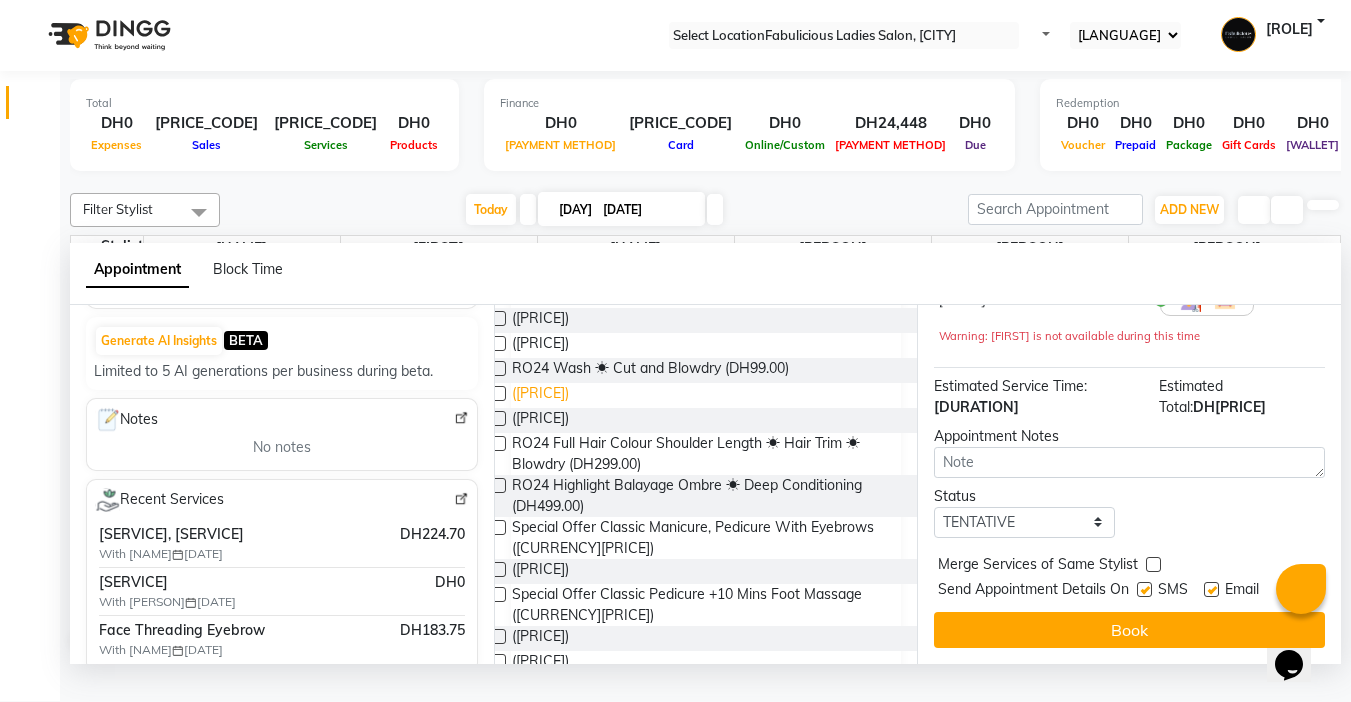 scroll, scrollTop: 600, scrollLeft: 0, axis: vertical 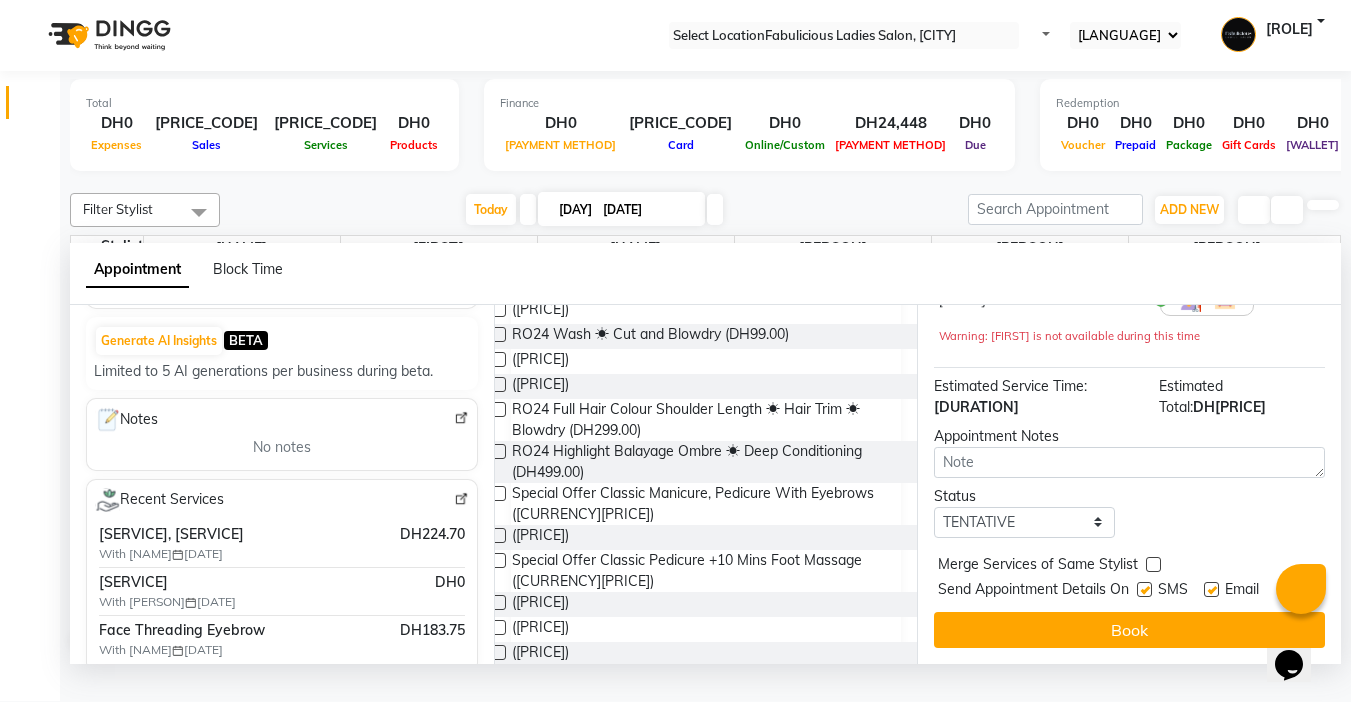 click at bounding box center (498, 334) 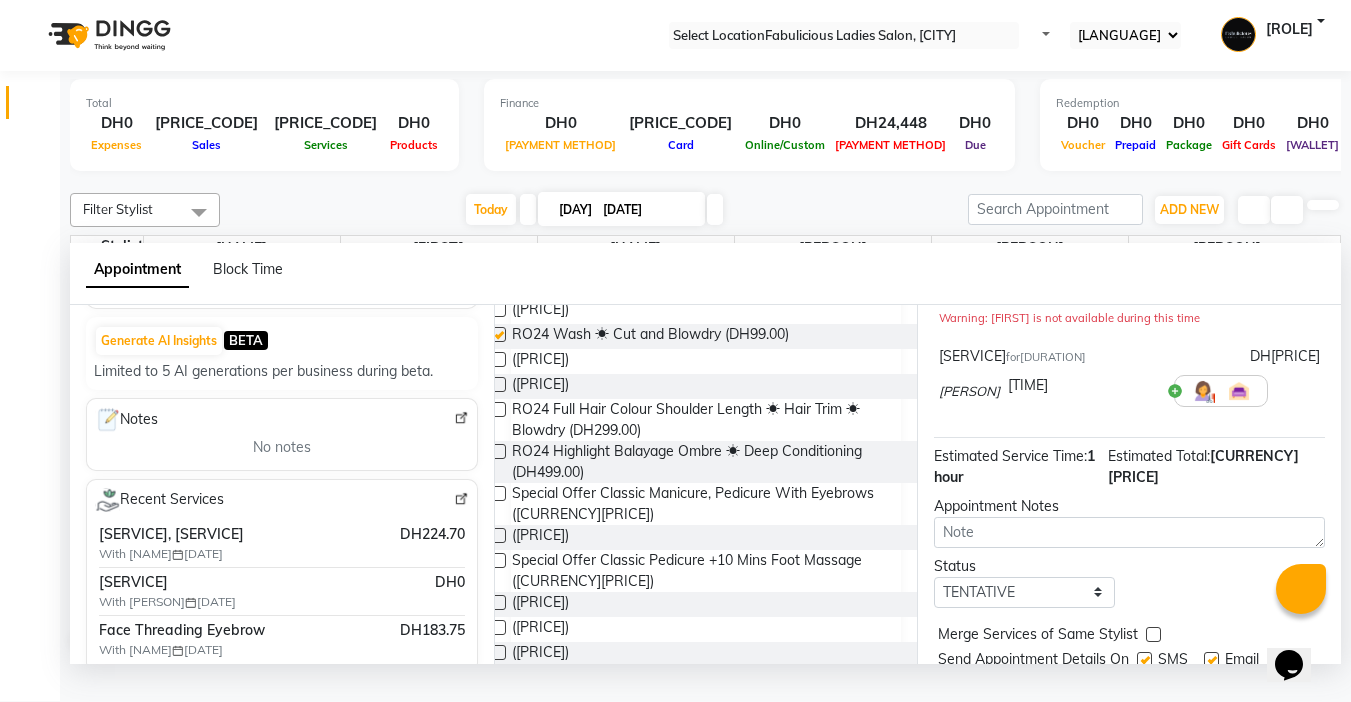 scroll, scrollTop: 294, scrollLeft: 0, axis: vertical 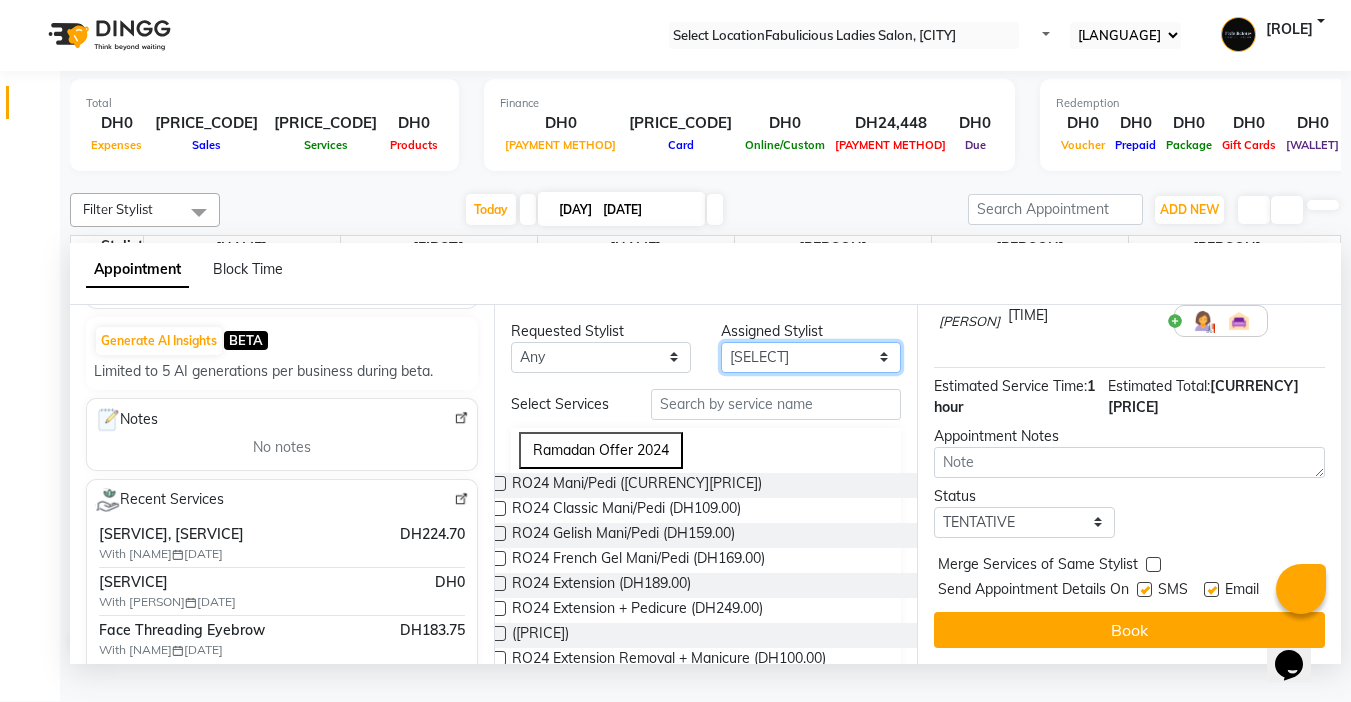 click on "Select [NAME] [NAME] [NAME] [NAME] [NAME]" at bounding box center (811, 357) 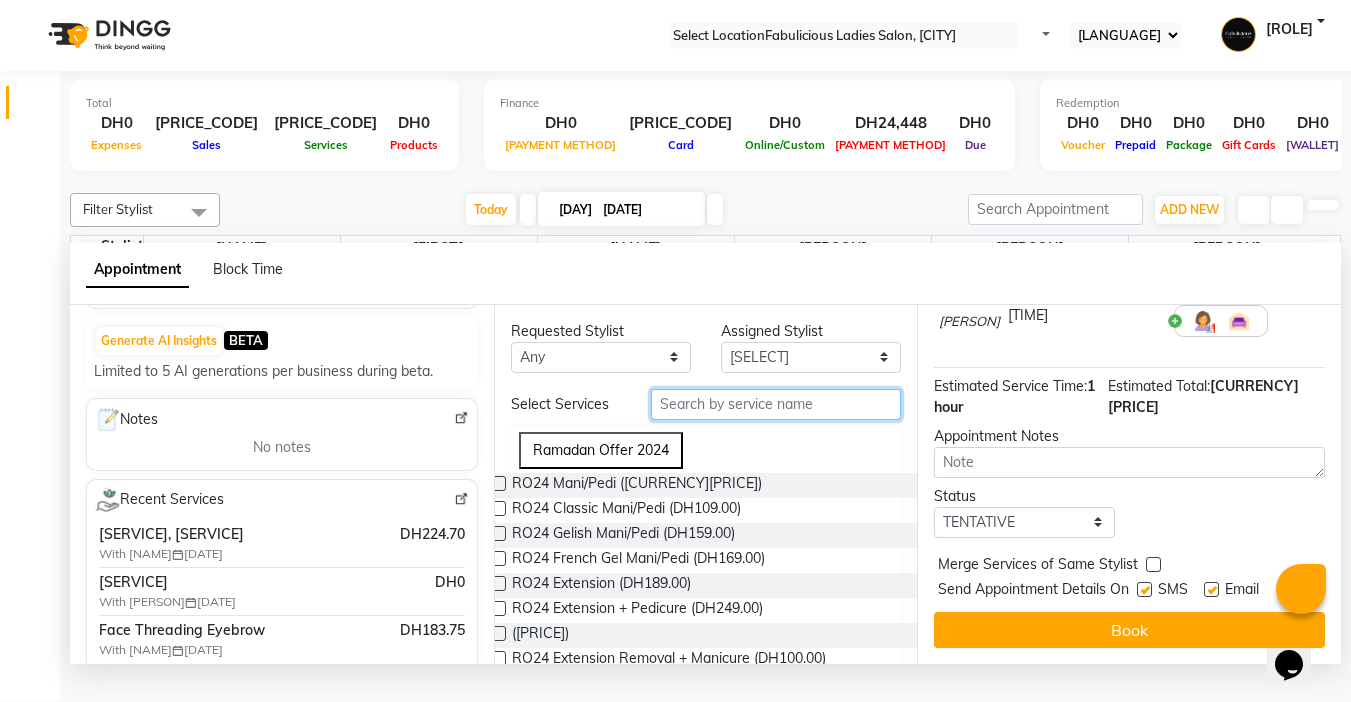 click at bounding box center (776, 404) 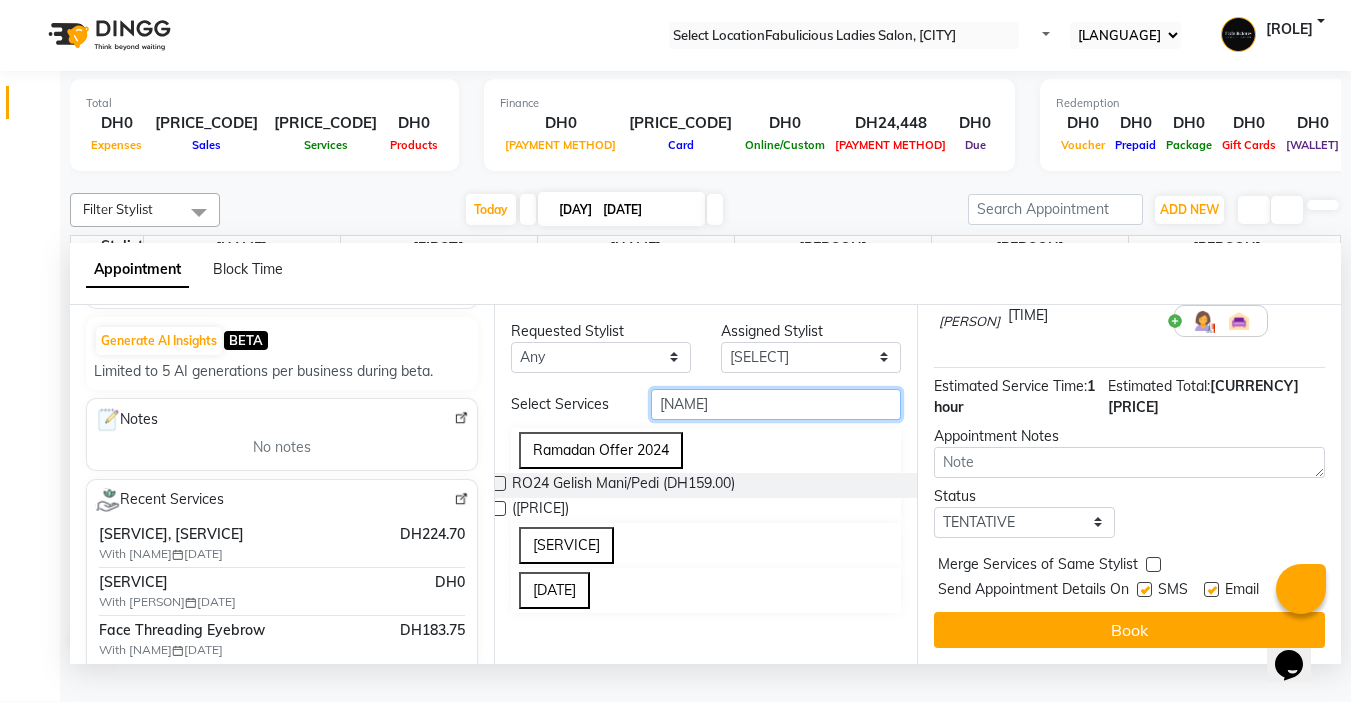 type on "[NAME]" 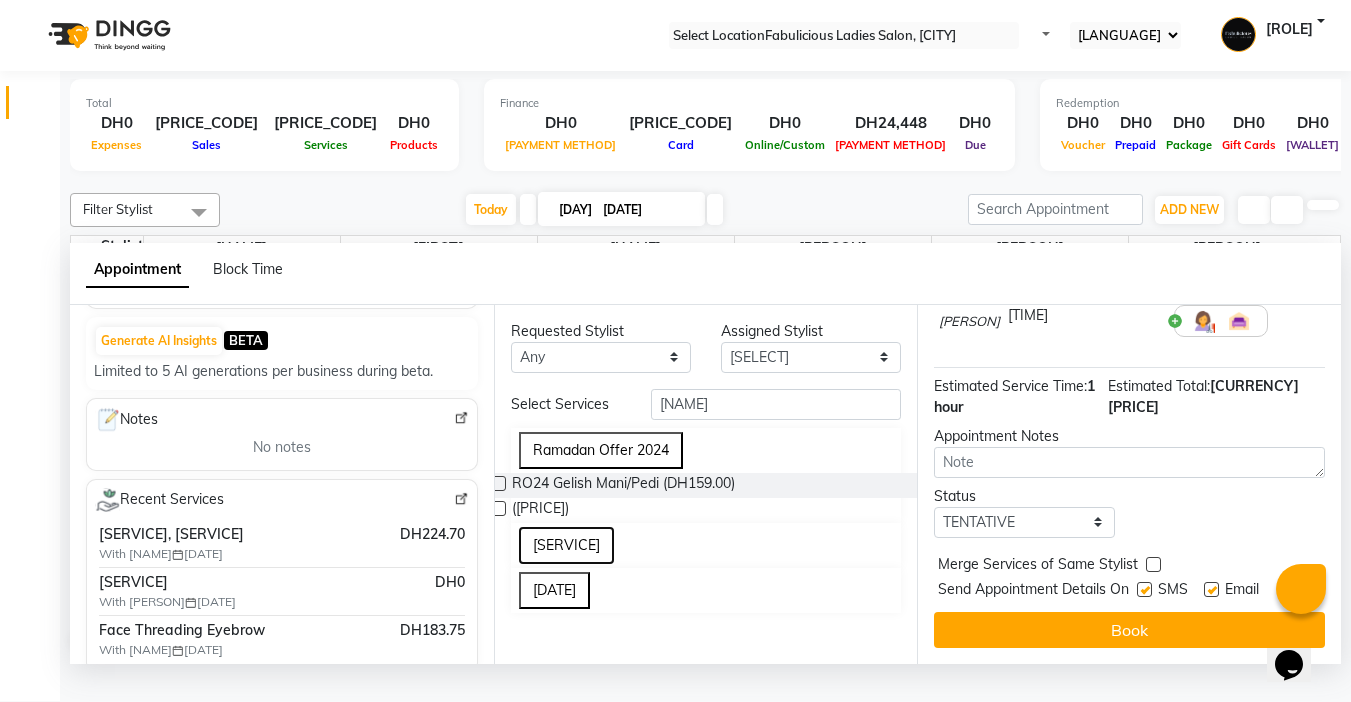 click on "[SERVICE]" at bounding box center [566, 545] 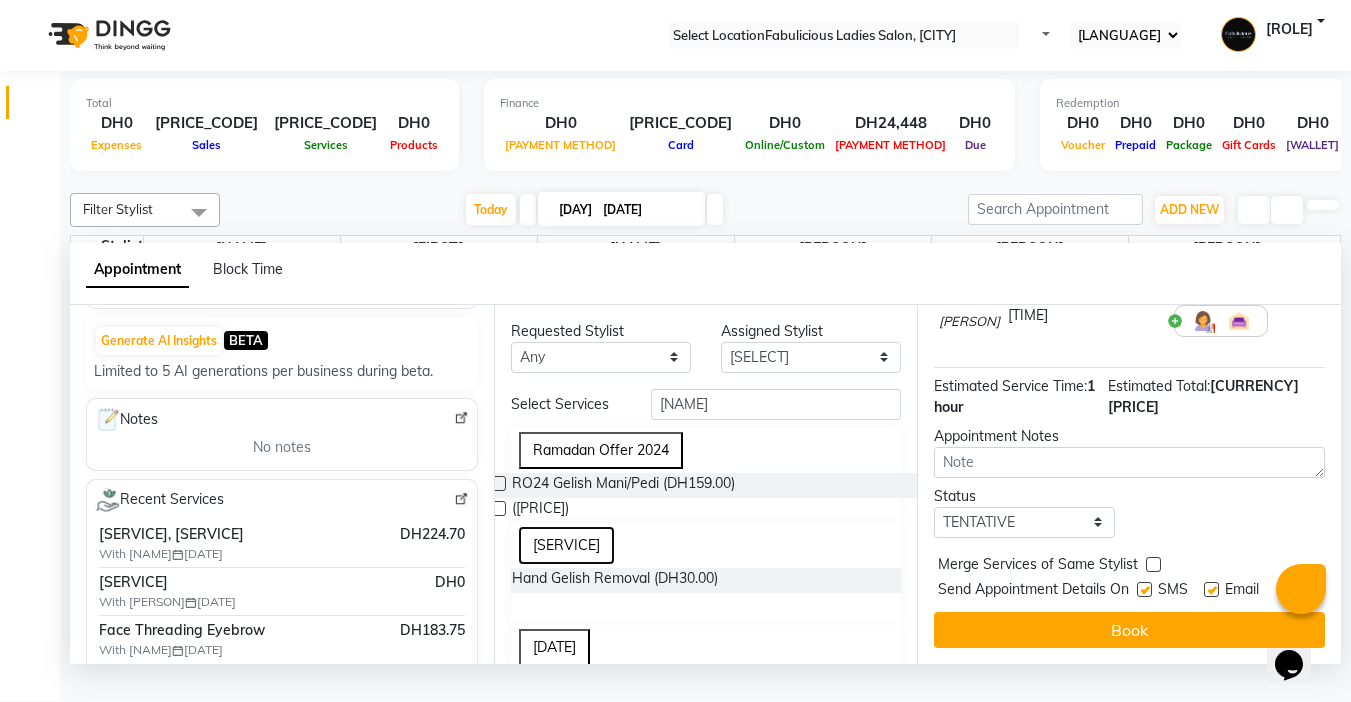 scroll, scrollTop: 45, scrollLeft: 0, axis: vertical 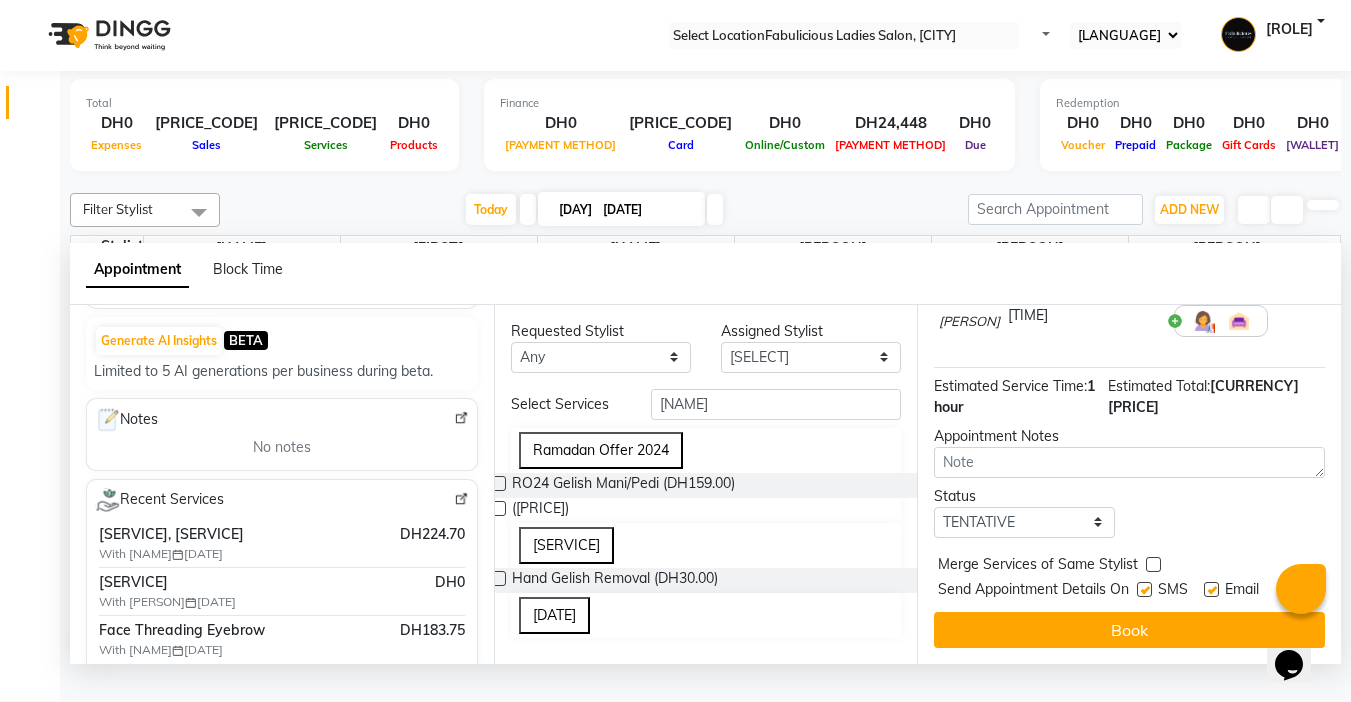 click at bounding box center (498, 578) 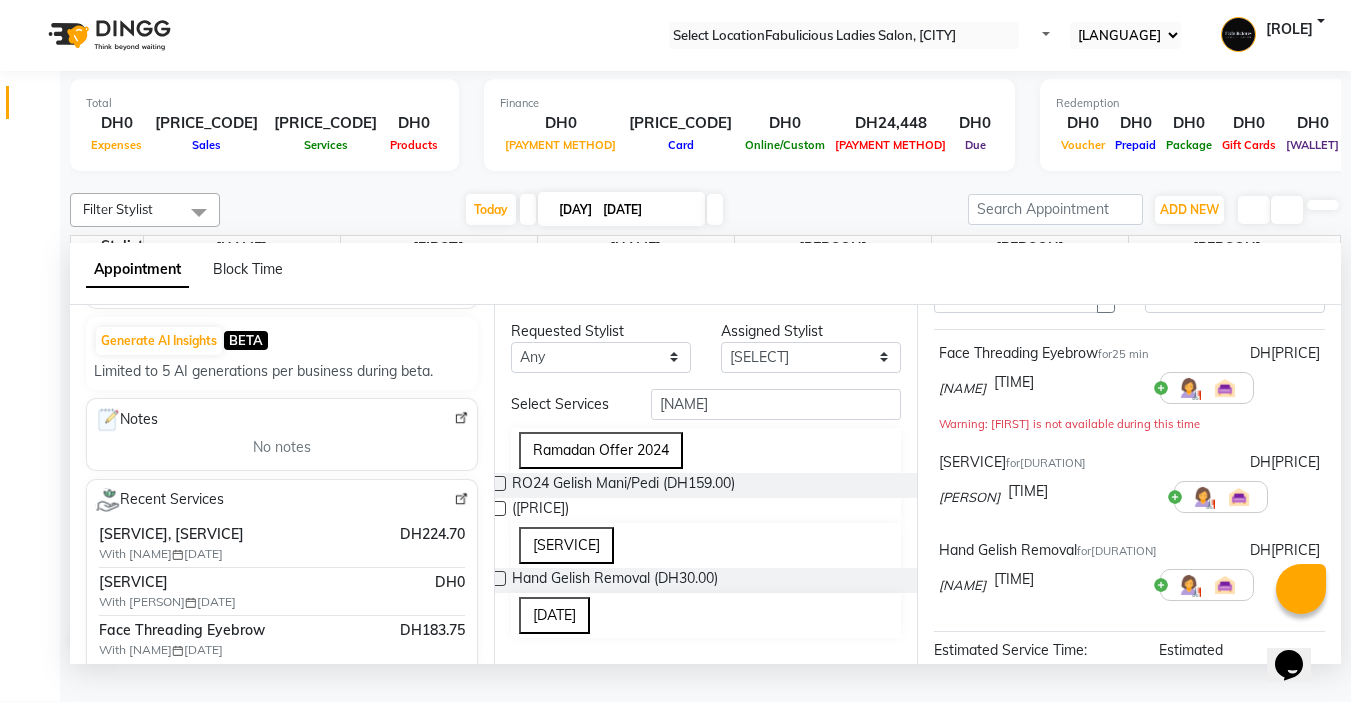scroll, scrollTop: 0, scrollLeft: 0, axis: both 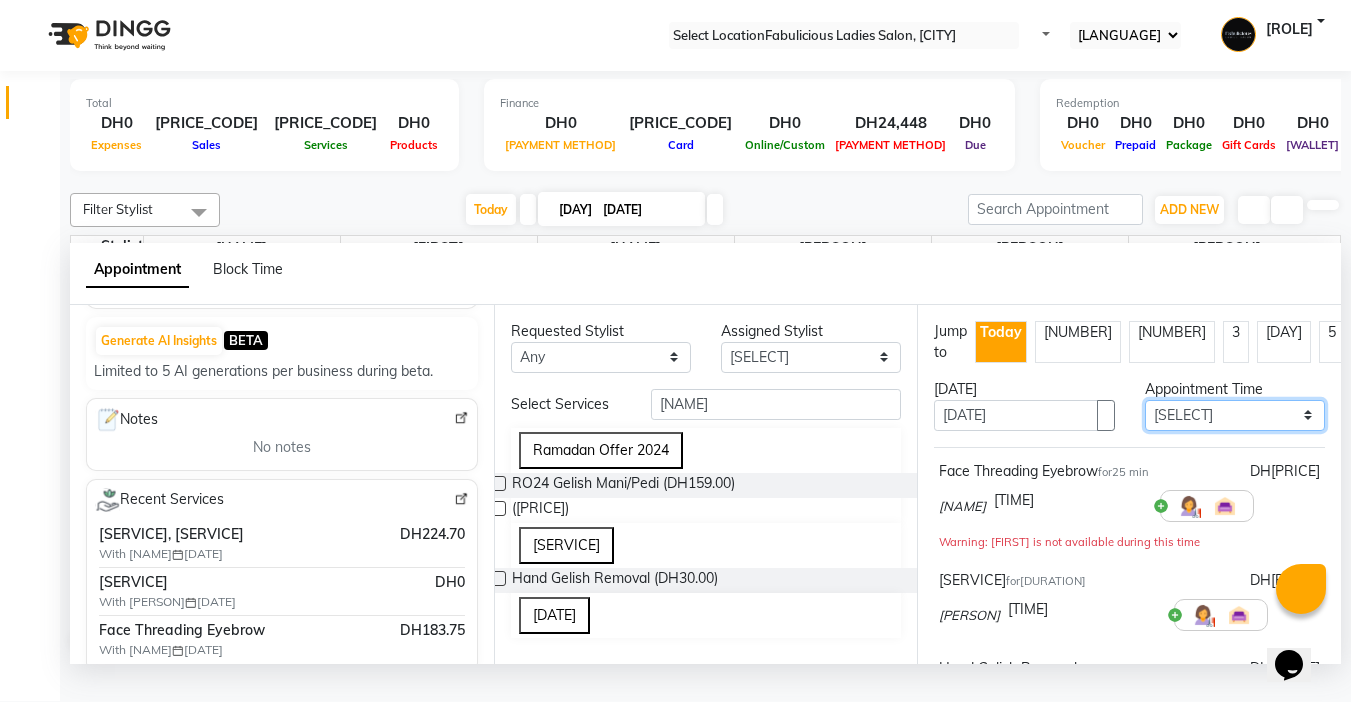 click on "Select 10:00 AM 10:15 AM 10:30 AM 10:45 AM 11:00 AM 11:15 AM 11:30 AM 11:45 AM 12:00 PM 12:15 PM 12:30 PM 12:45 PM 01:00 PM 01:15 PM 01:30 PM 01:45 PM 02:00 PM 02:15 PM 02:30 PM 02:45 PM 03:00 PM 03:15 PM 03:30 PM 03:45 PM 04:00 PM 04:15 PM 04:30 PM 04:45 PM 05:00 PM 05:15 PM 05:30 PM 05:45 PM 06:00 PM 06:15 PM 06:30 PM 06:45 PM 07:00 PM 07:15 PM 07:30 PM 07:45 PM 08:00 PM 08:15 PM 08:30 PM 08:45 PM 09:00 PM 09:15 PM 09:30 PM 09:45 PM 10:00 PM 10:15 PM 10:30 PM 10:45 PM 11:00 PM 11:15 PM 11:30 PM 11:45 PM" at bounding box center (1235, 415) 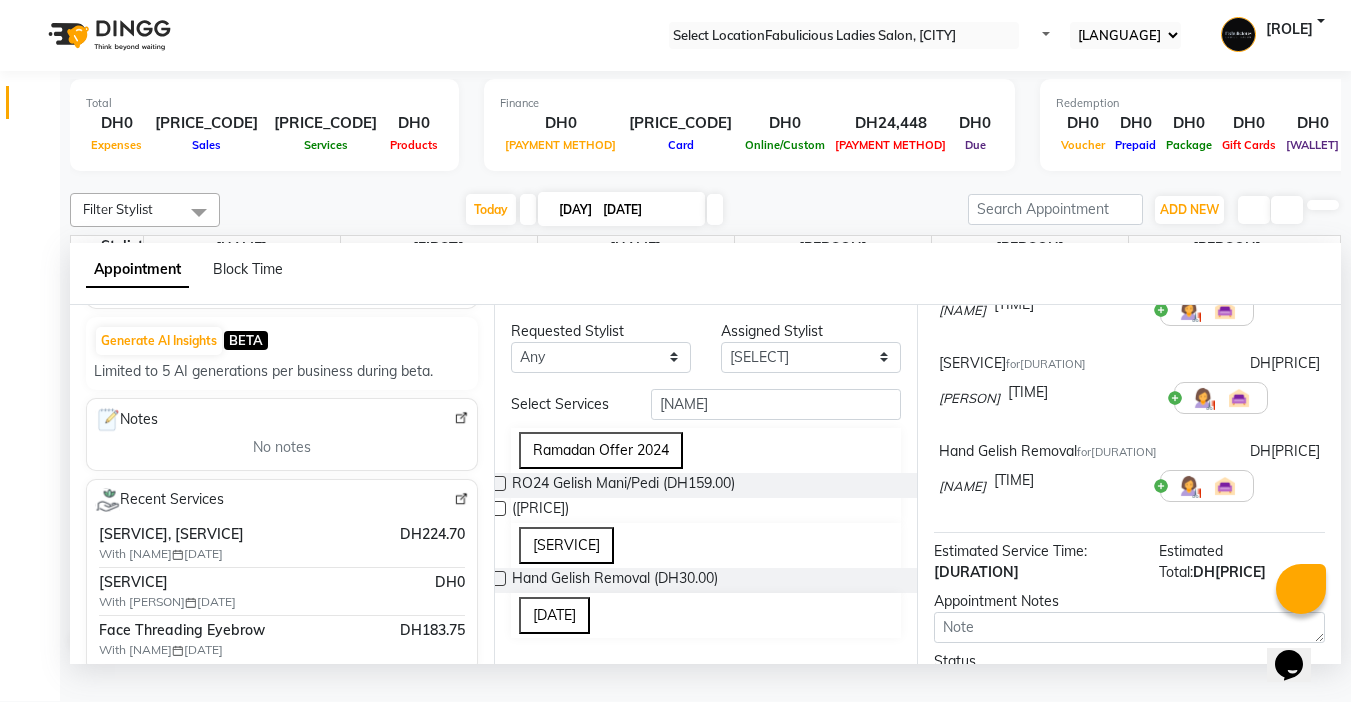 scroll, scrollTop: 385, scrollLeft: 0, axis: vertical 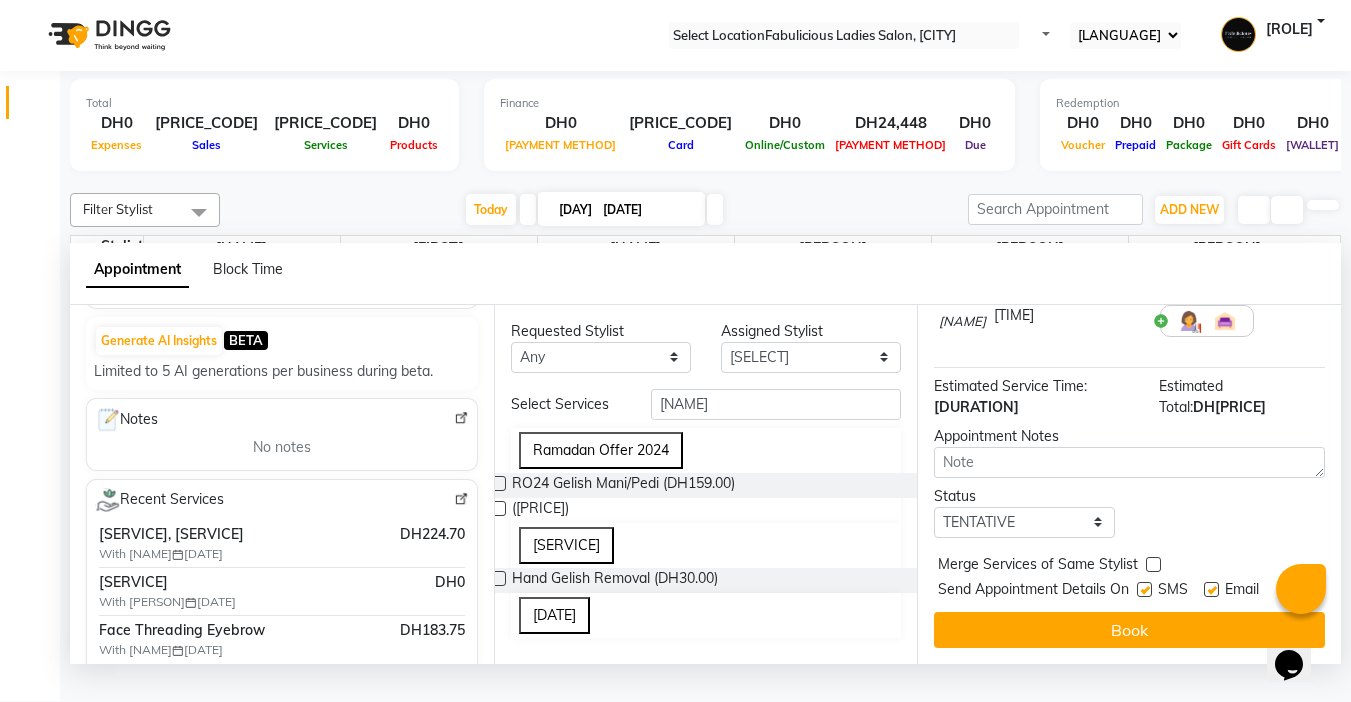 click at bounding box center [1153, 564] 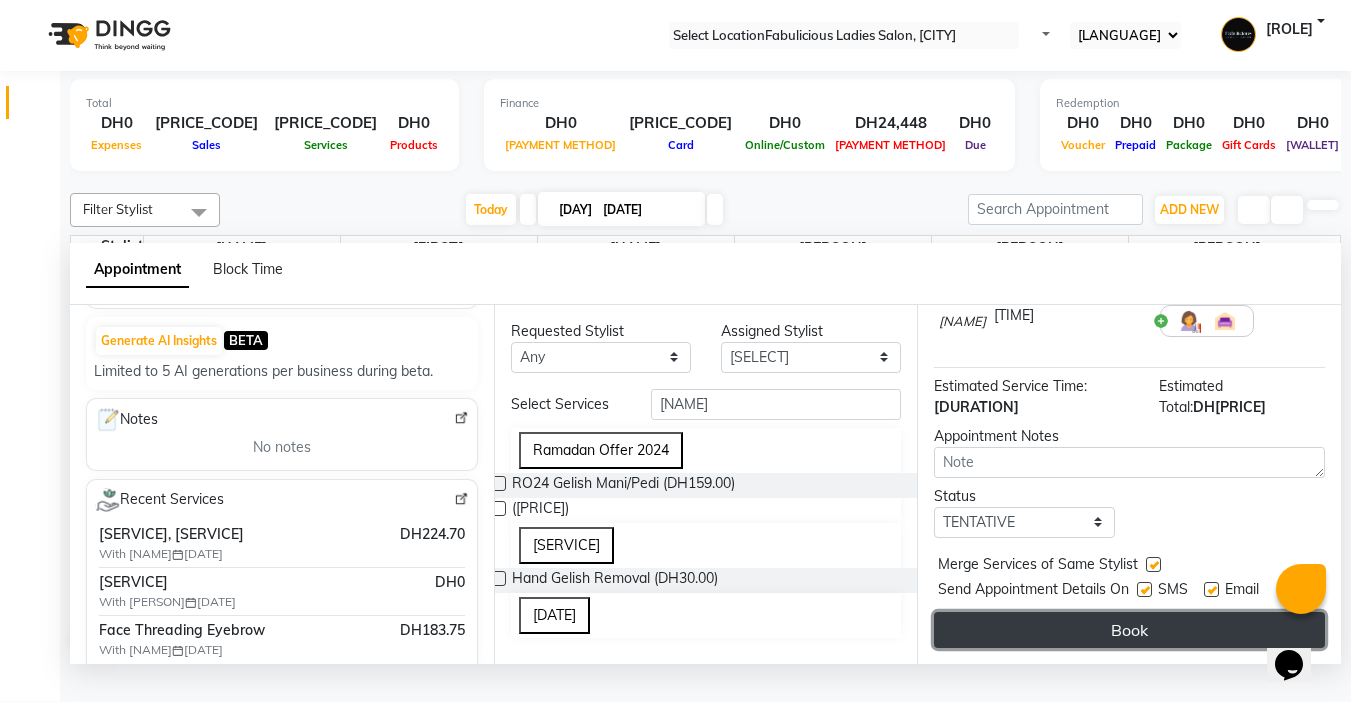 click on "Book" at bounding box center [1129, 630] 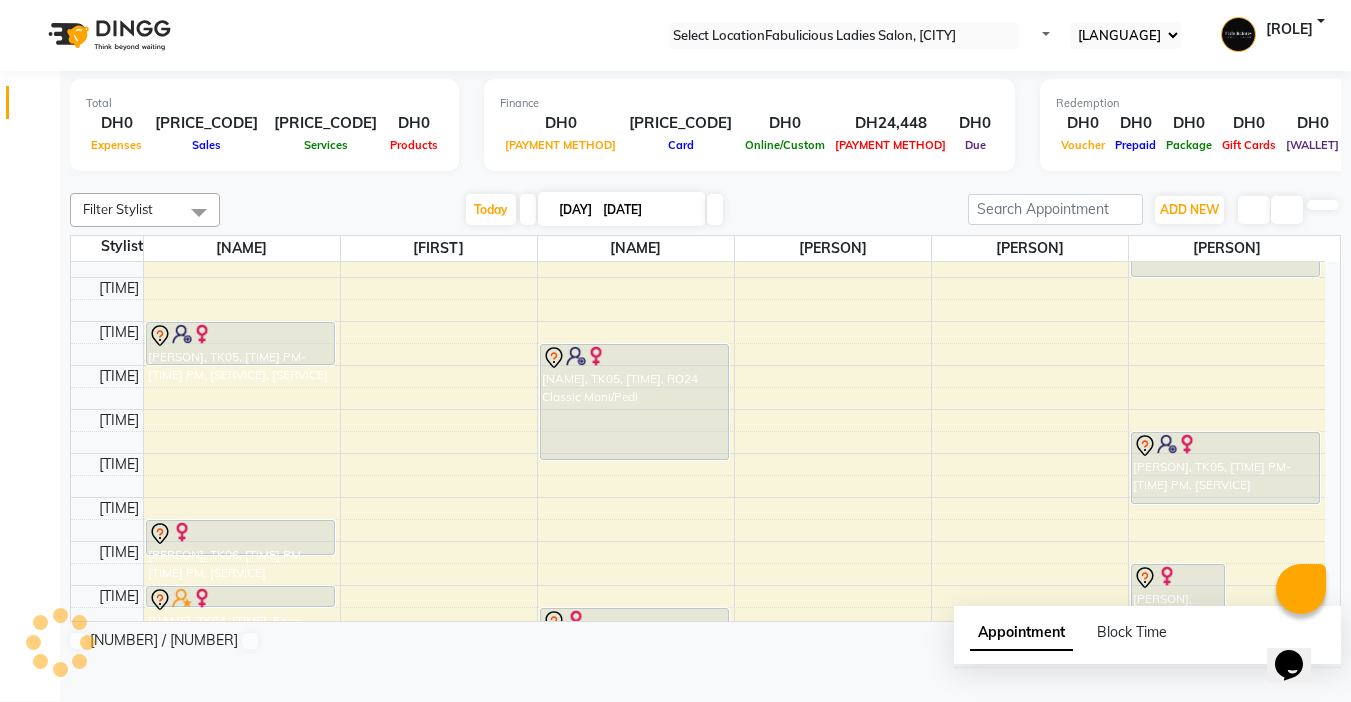 scroll, scrollTop: 0, scrollLeft: 0, axis: both 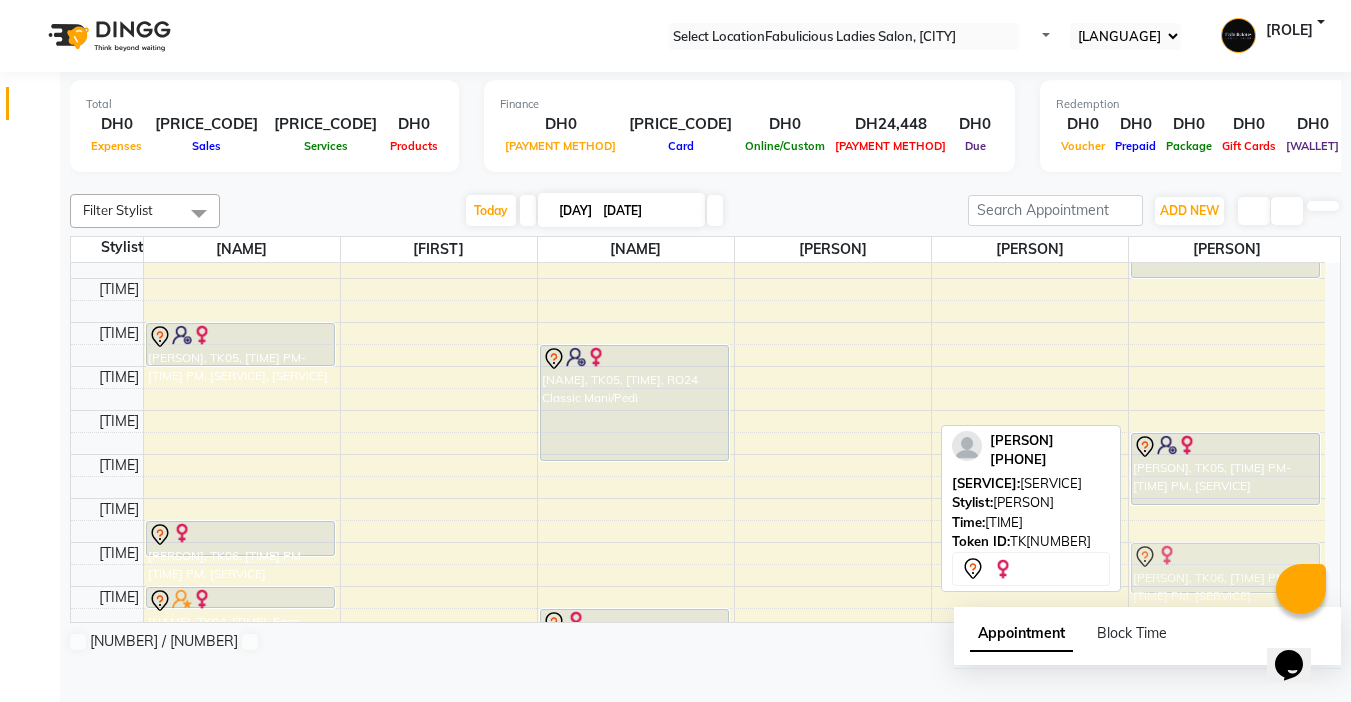 drag, startPoint x: 1162, startPoint y: 605, endPoint x: 1163, endPoint y: 585, distance: 20.024984 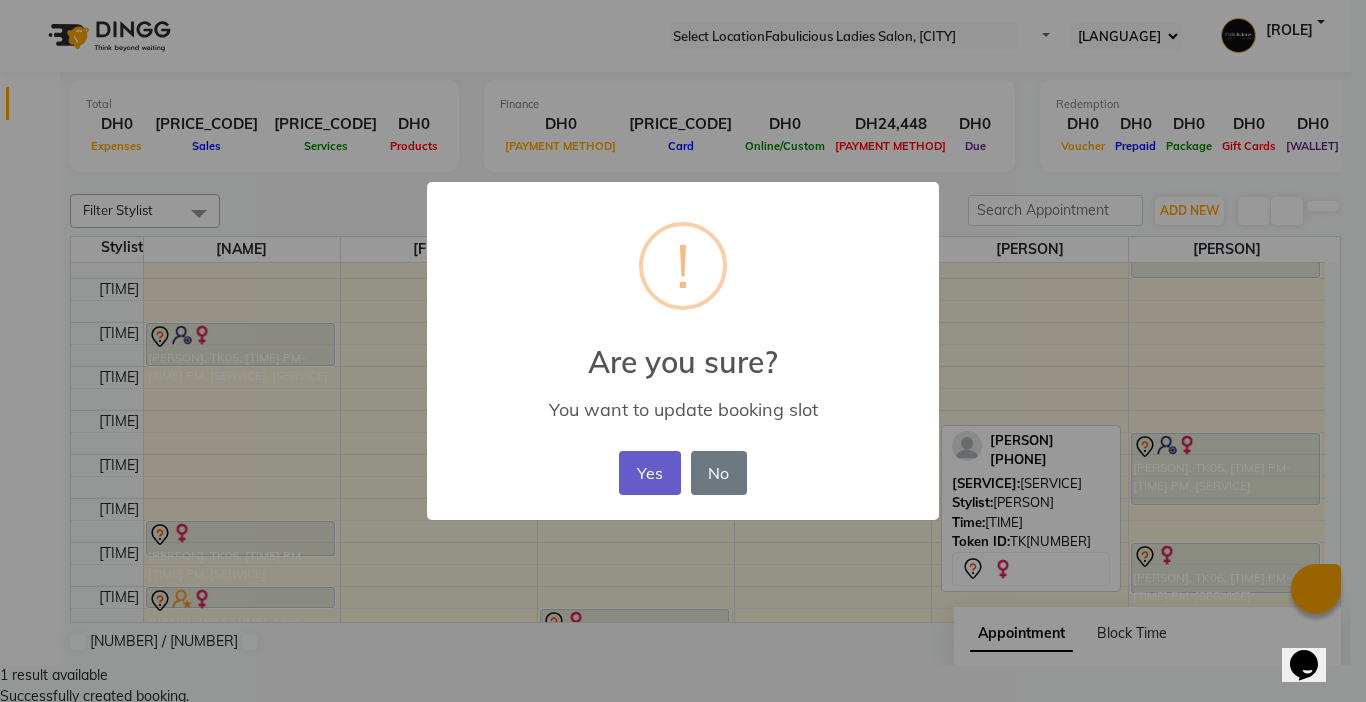click on "Yes" at bounding box center [649, 473] 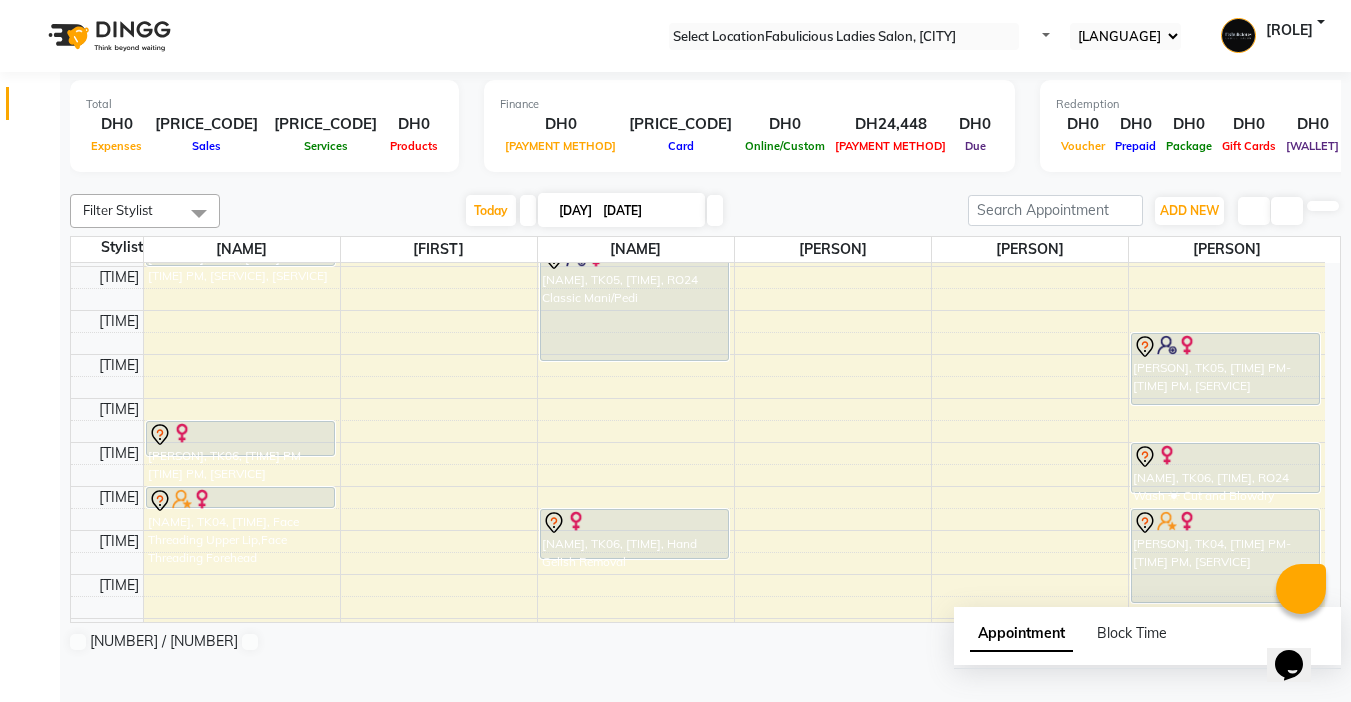 scroll, scrollTop: 600, scrollLeft: 0, axis: vertical 